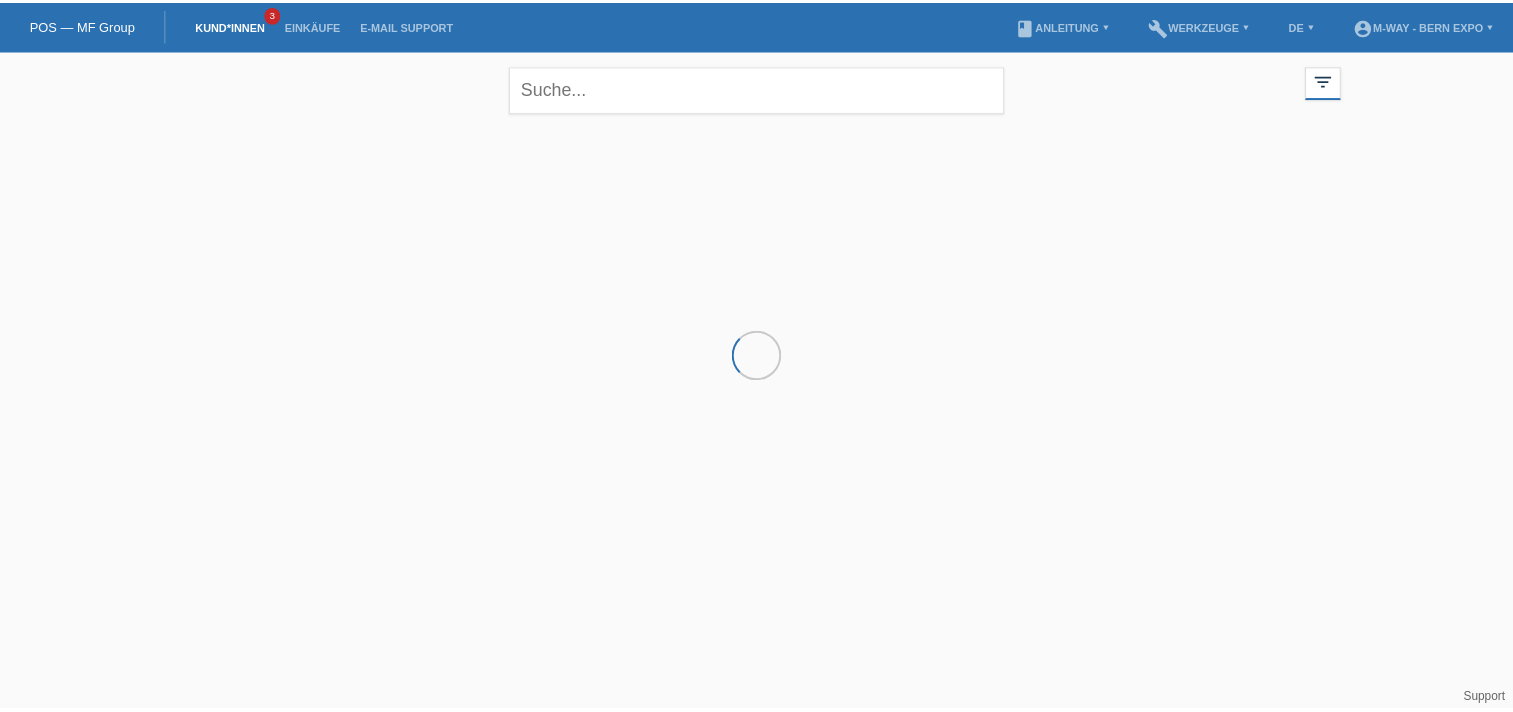 scroll, scrollTop: 0, scrollLeft: 0, axis: both 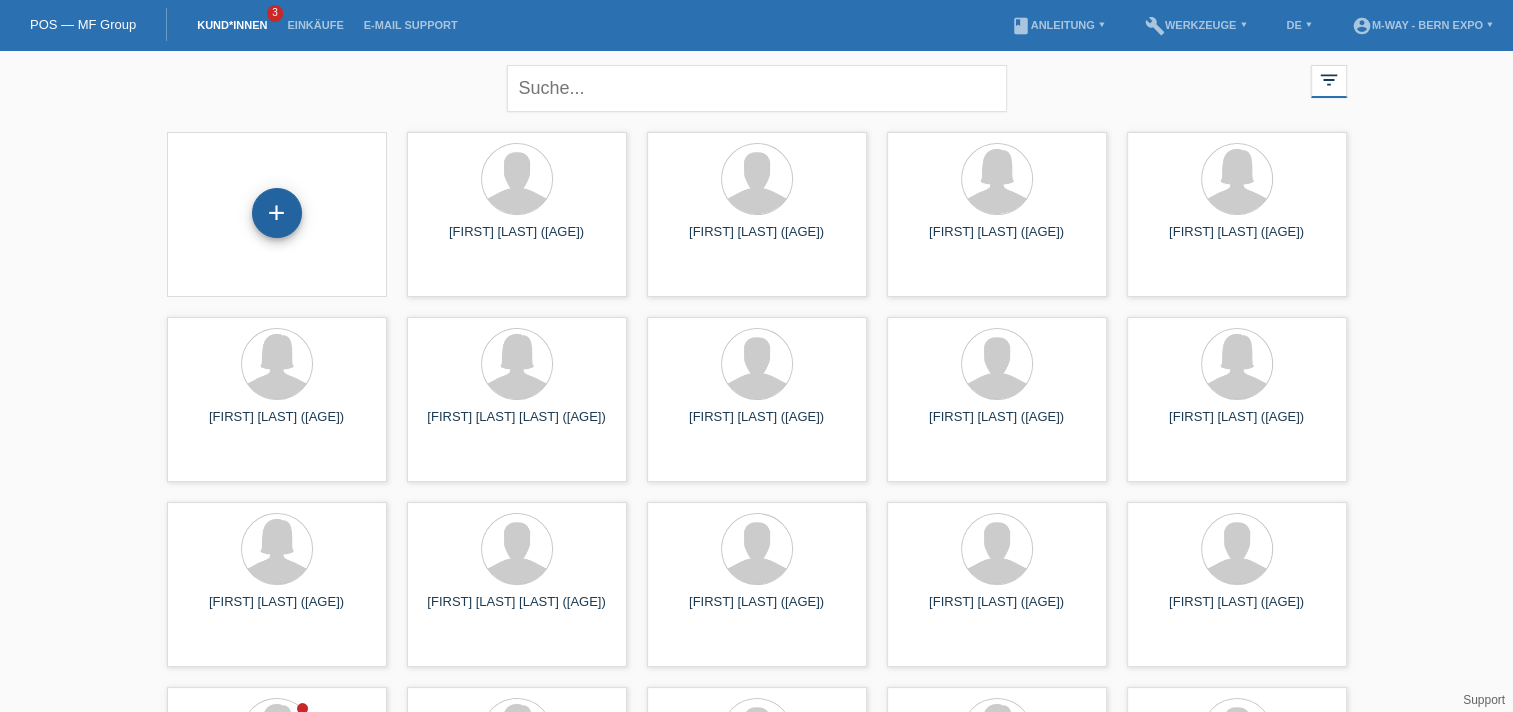 click on "+" at bounding box center (277, 213) 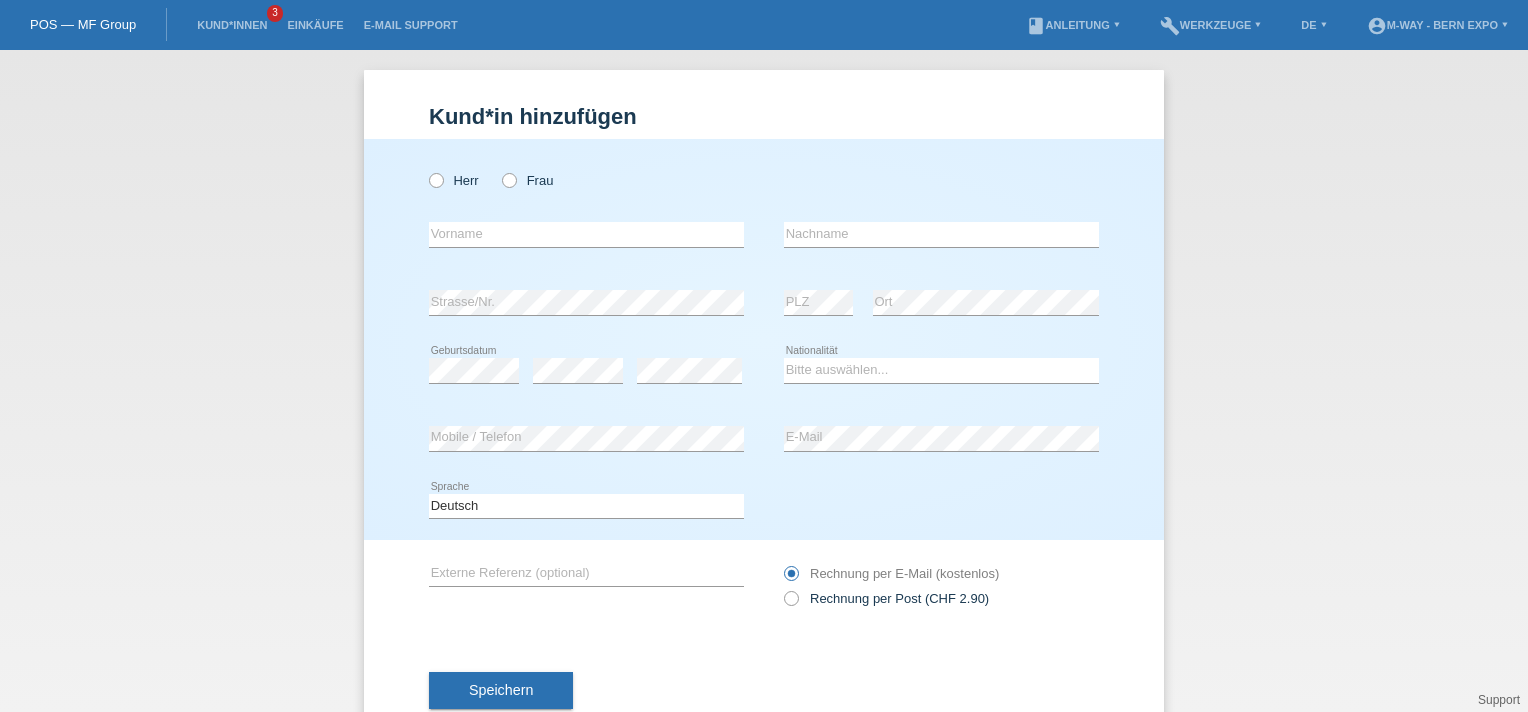 scroll, scrollTop: 0, scrollLeft: 0, axis: both 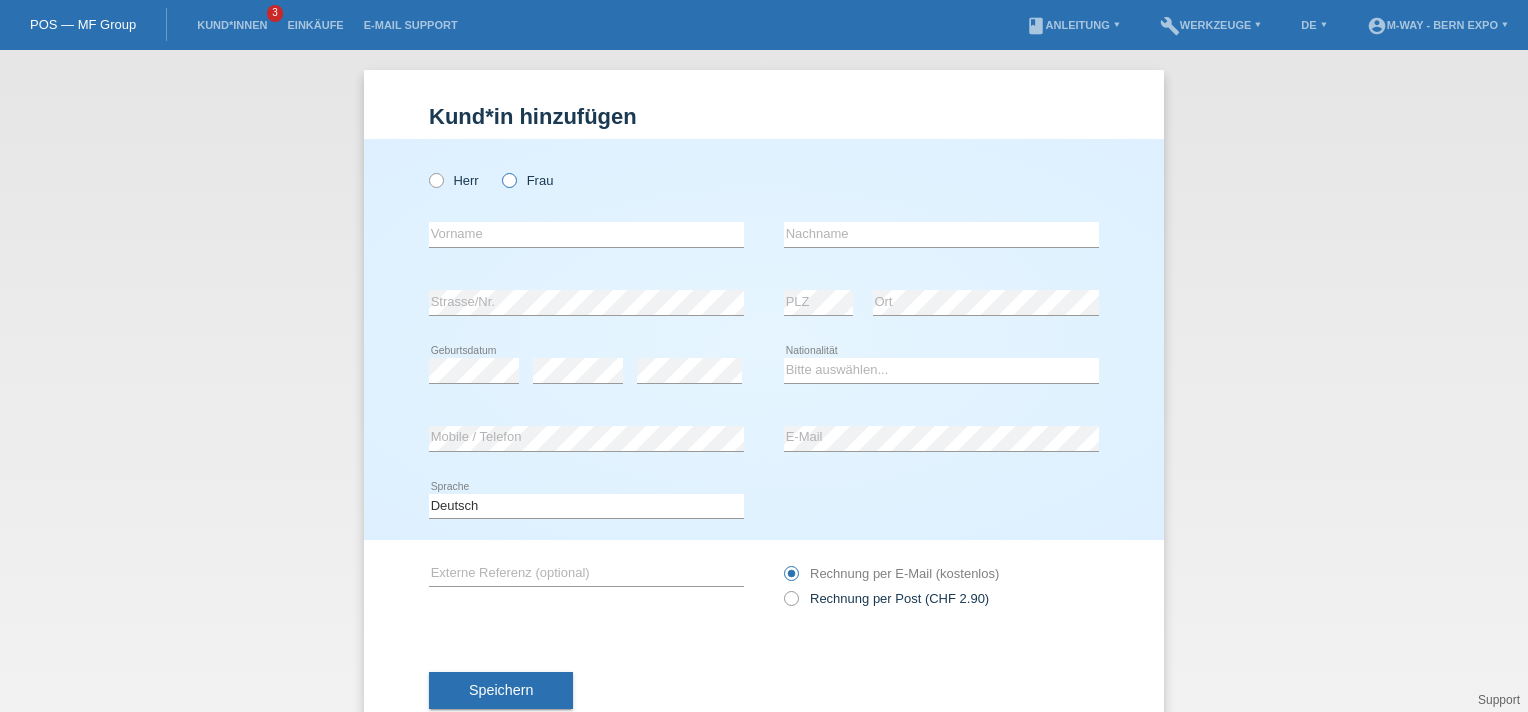 click at bounding box center (499, 170) 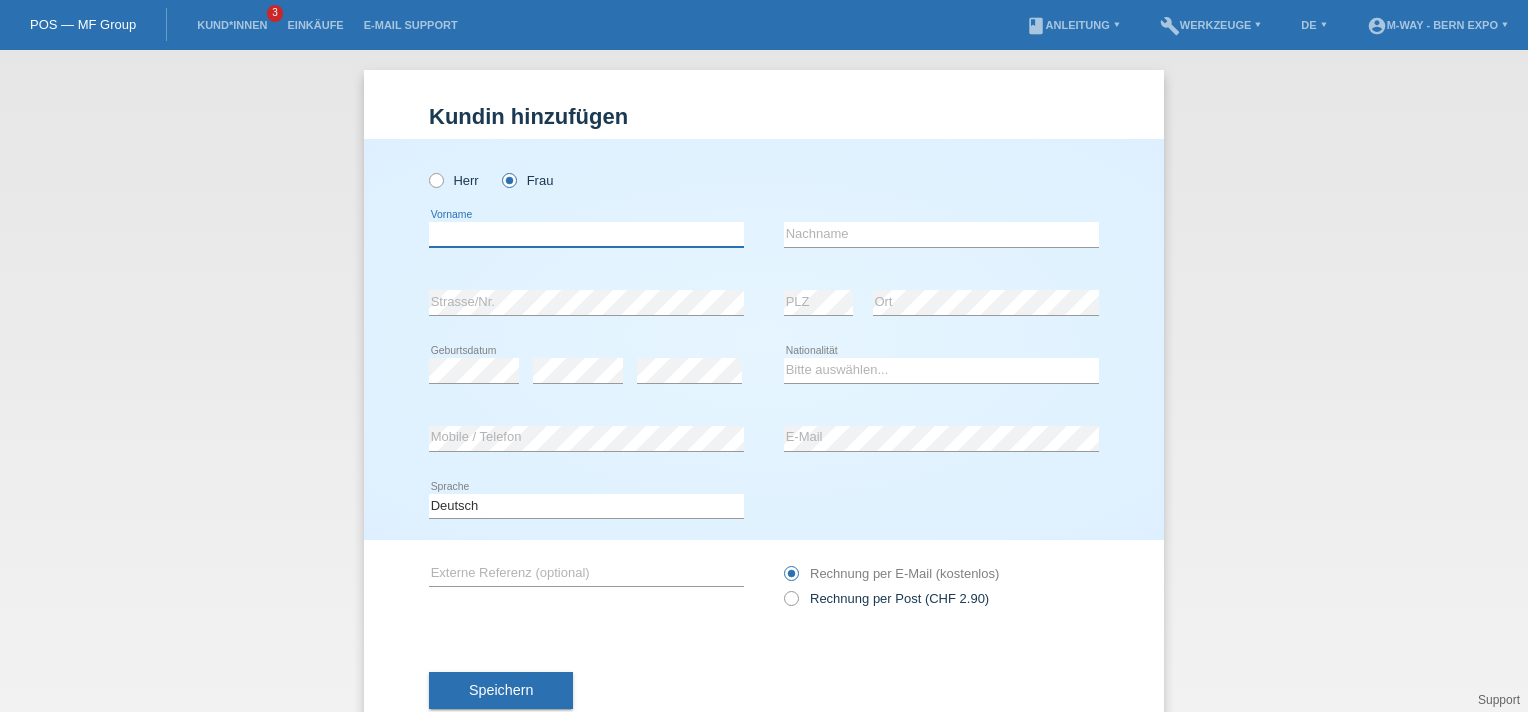 click at bounding box center [586, 234] 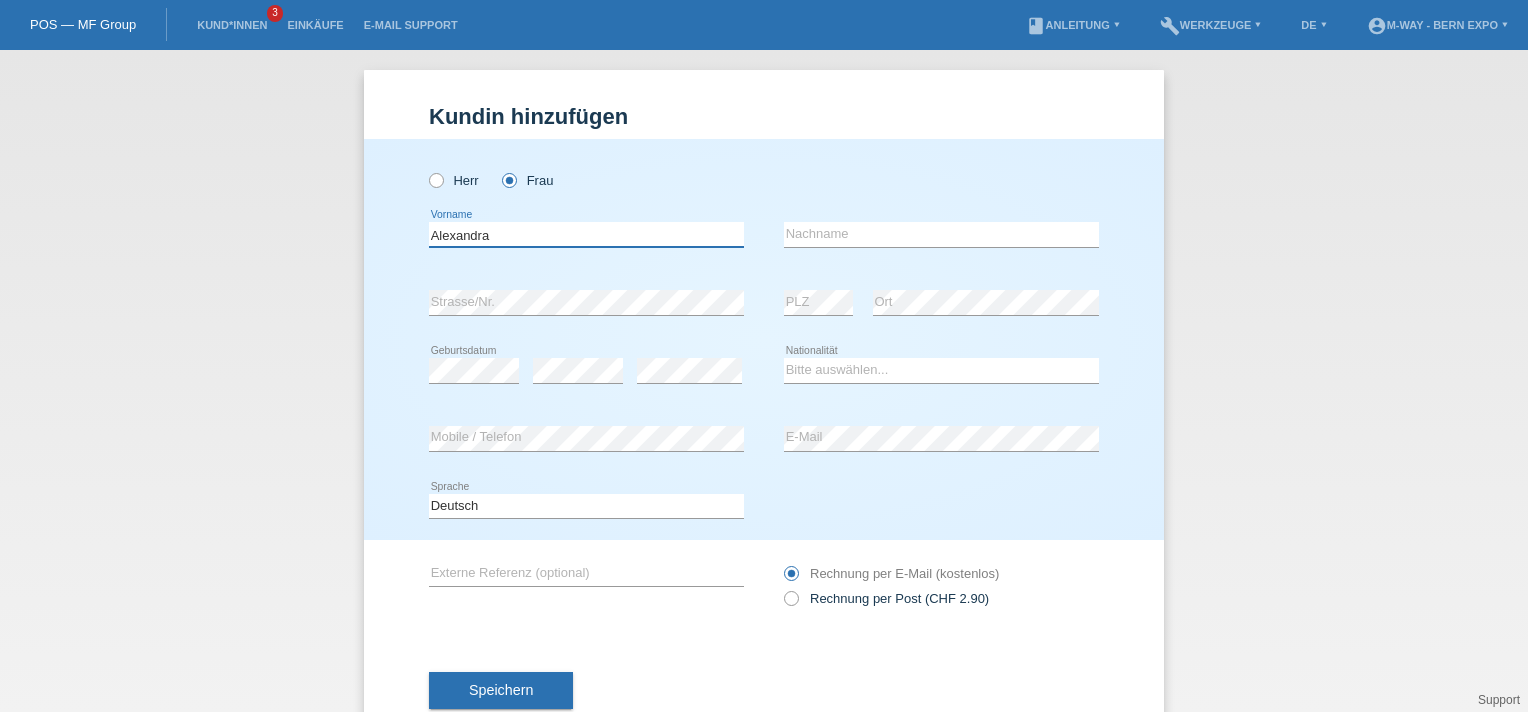 type on "Alexandra" 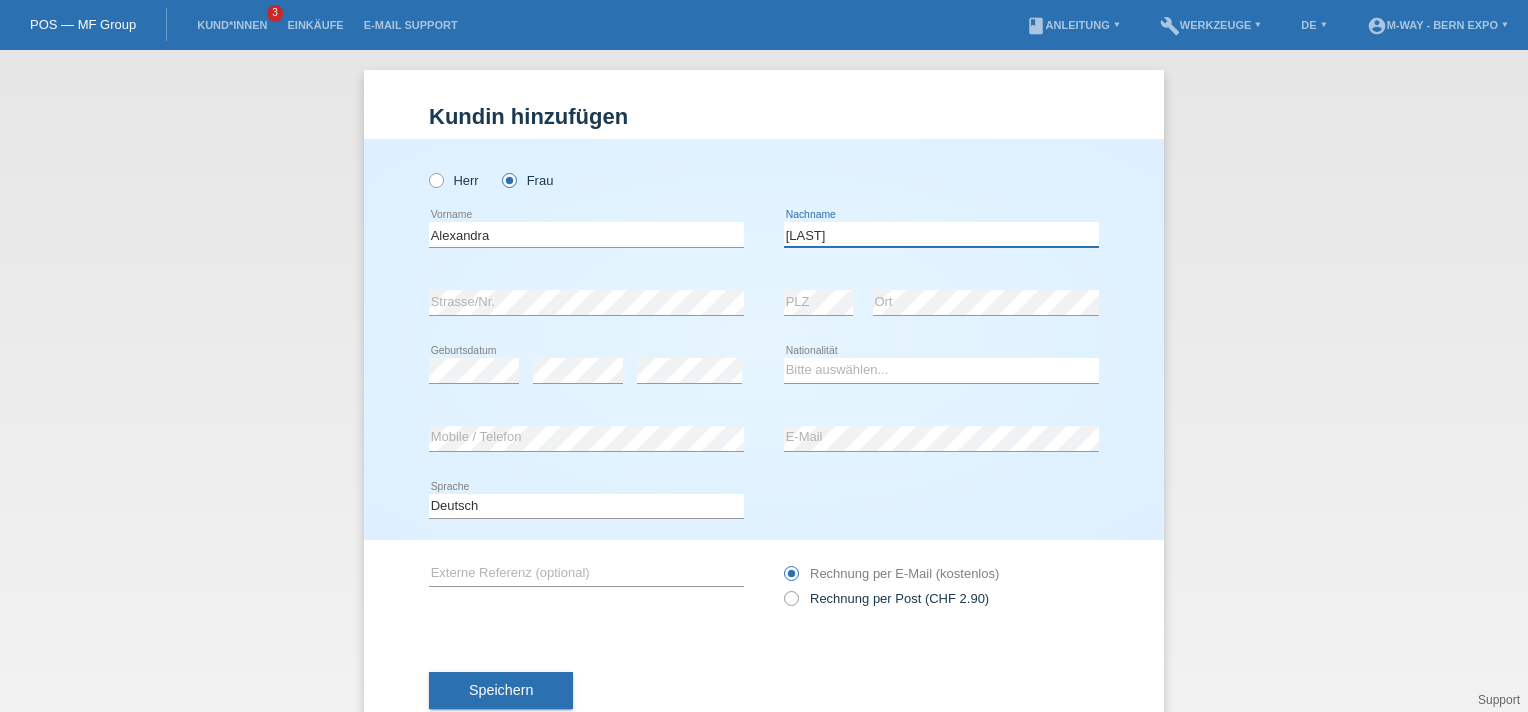 type on "Kuhn" 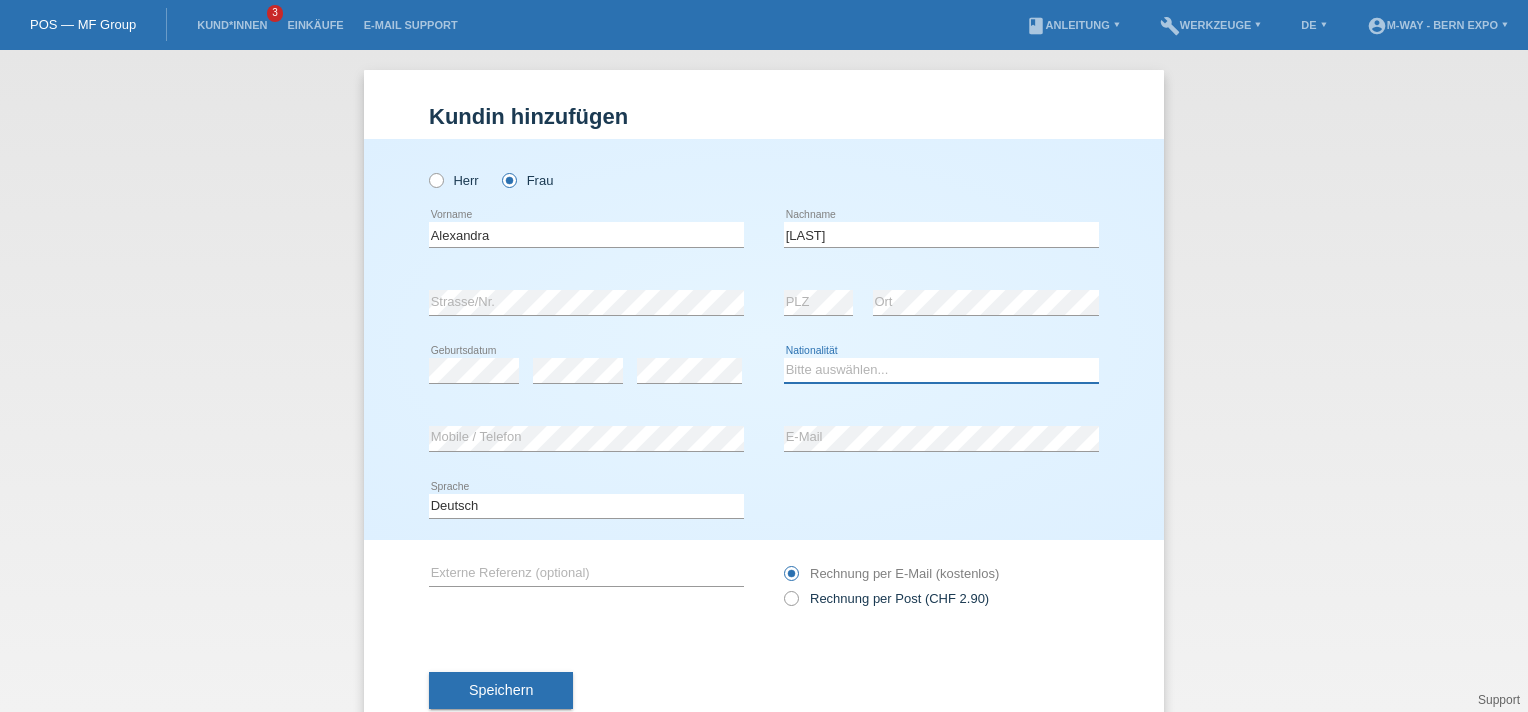 click on "Bitte auswählen...
Schweiz
Deutschland
Liechtenstein
Österreich
------------
Afghanistan
Ägypten
Åland
Albanien
Algerien" at bounding box center [941, 370] 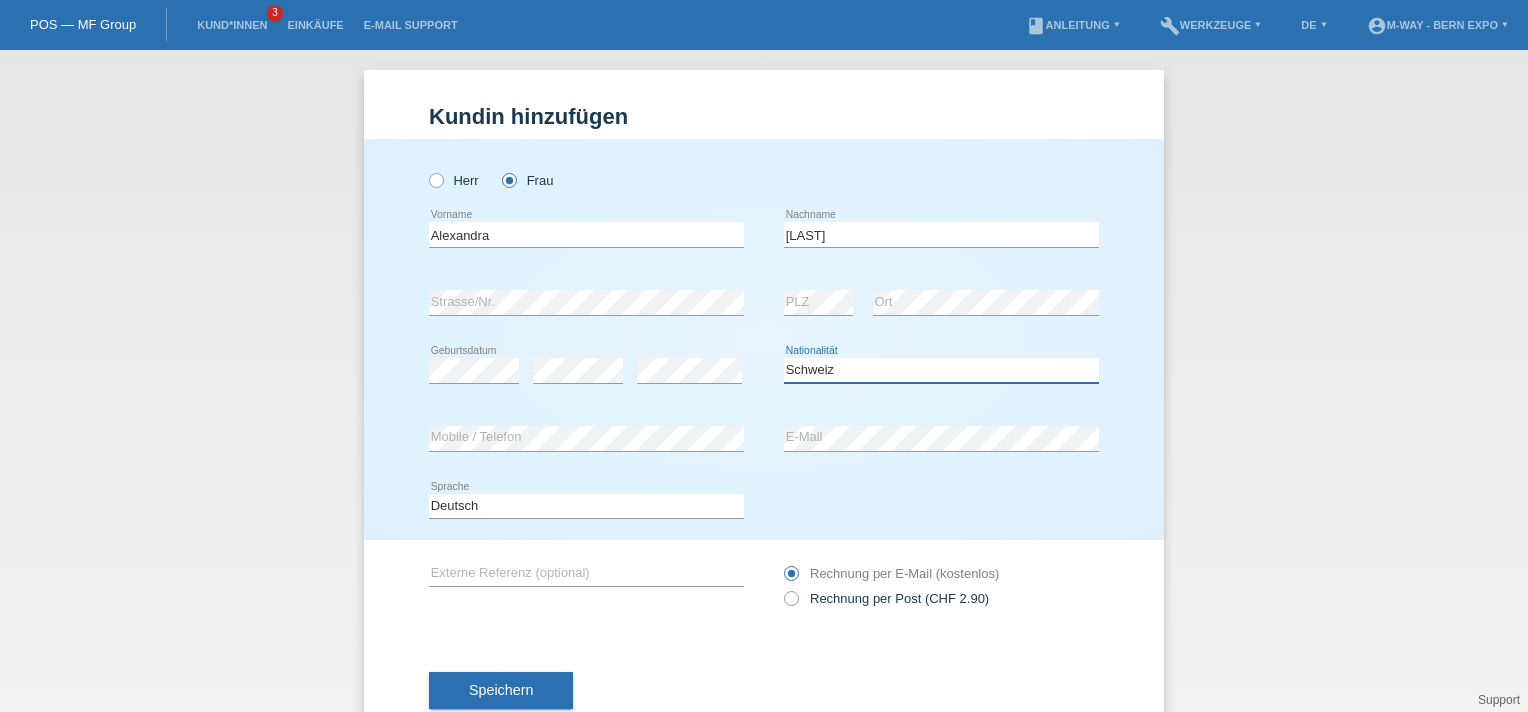 click on "Bitte auswählen...
Schweiz
Deutschland
Liechtenstein
Österreich
------------
Afghanistan
Ägypten
Åland
Albanien
Algerien" at bounding box center [941, 370] 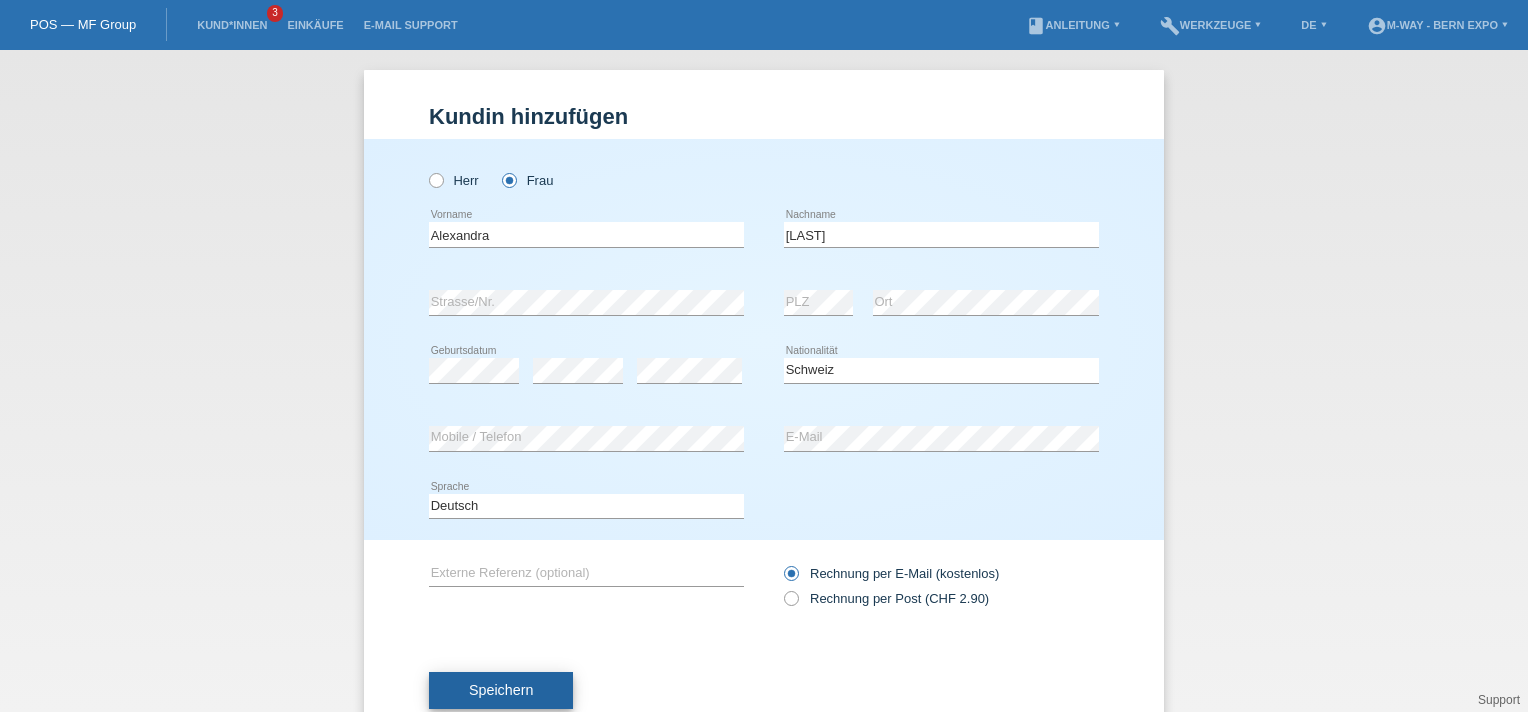 click on "Speichern" at bounding box center [501, 691] 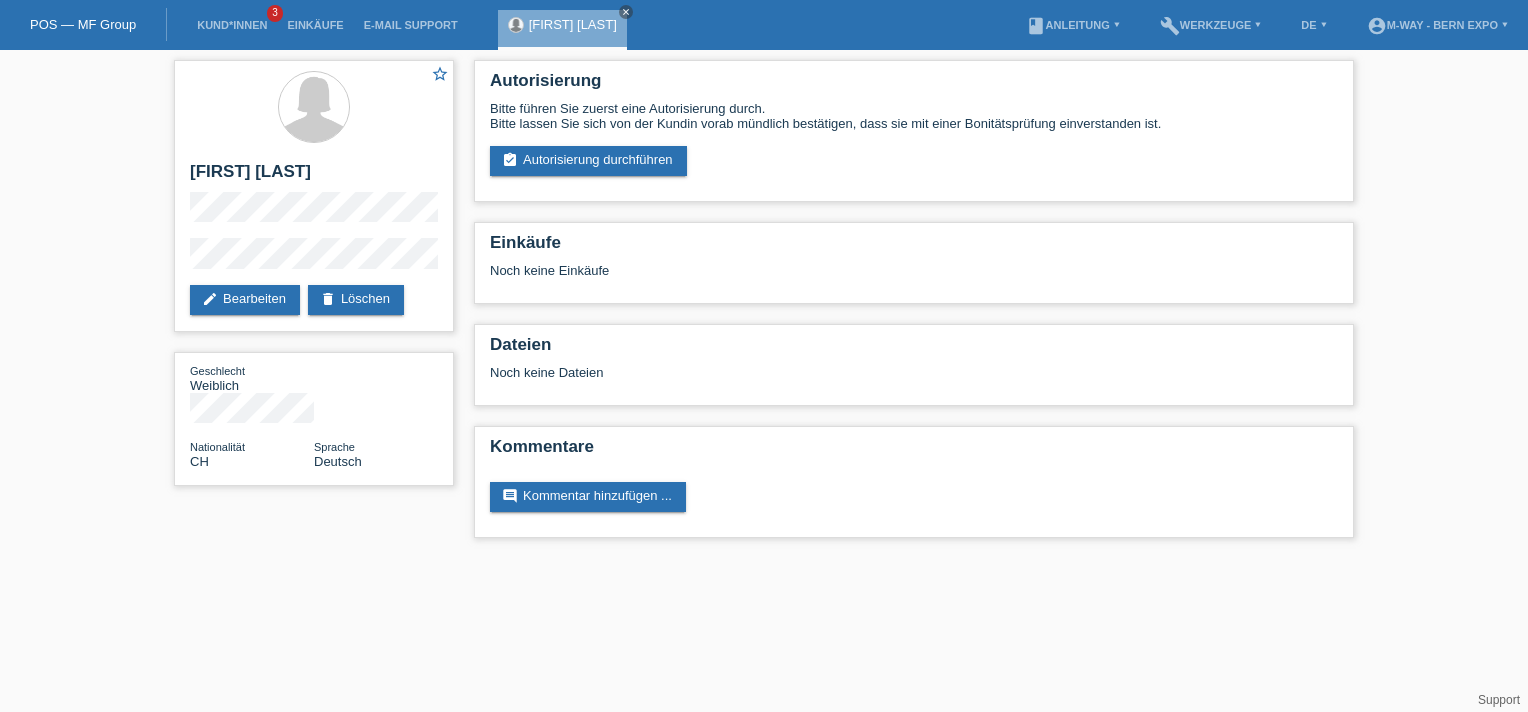 scroll, scrollTop: 0, scrollLeft: 0, axis: both 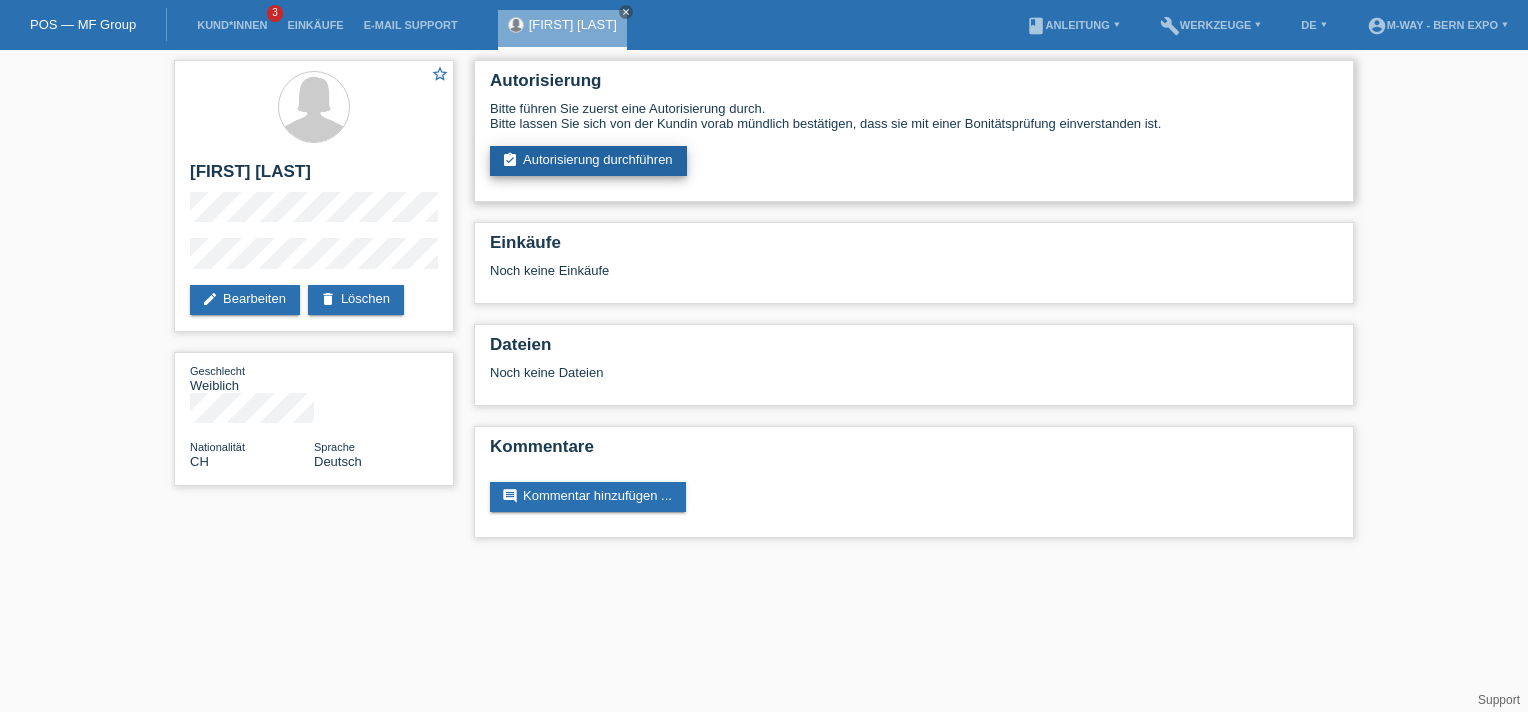 click on "assignment_turned_in  Autorisierung durchführen" at bounding box center (588, 161) 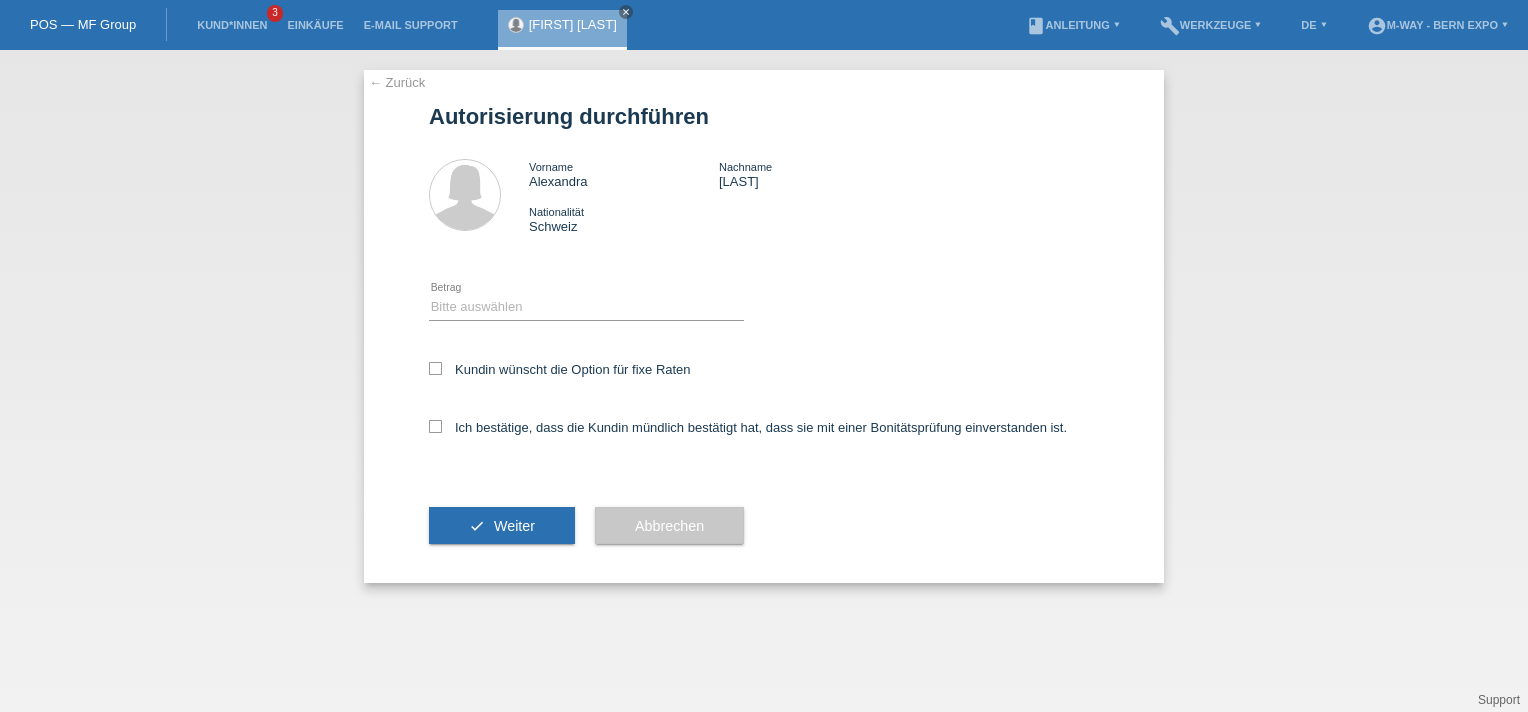 scroll, scrollTop: 0, scrollLeft: 0, axis: both 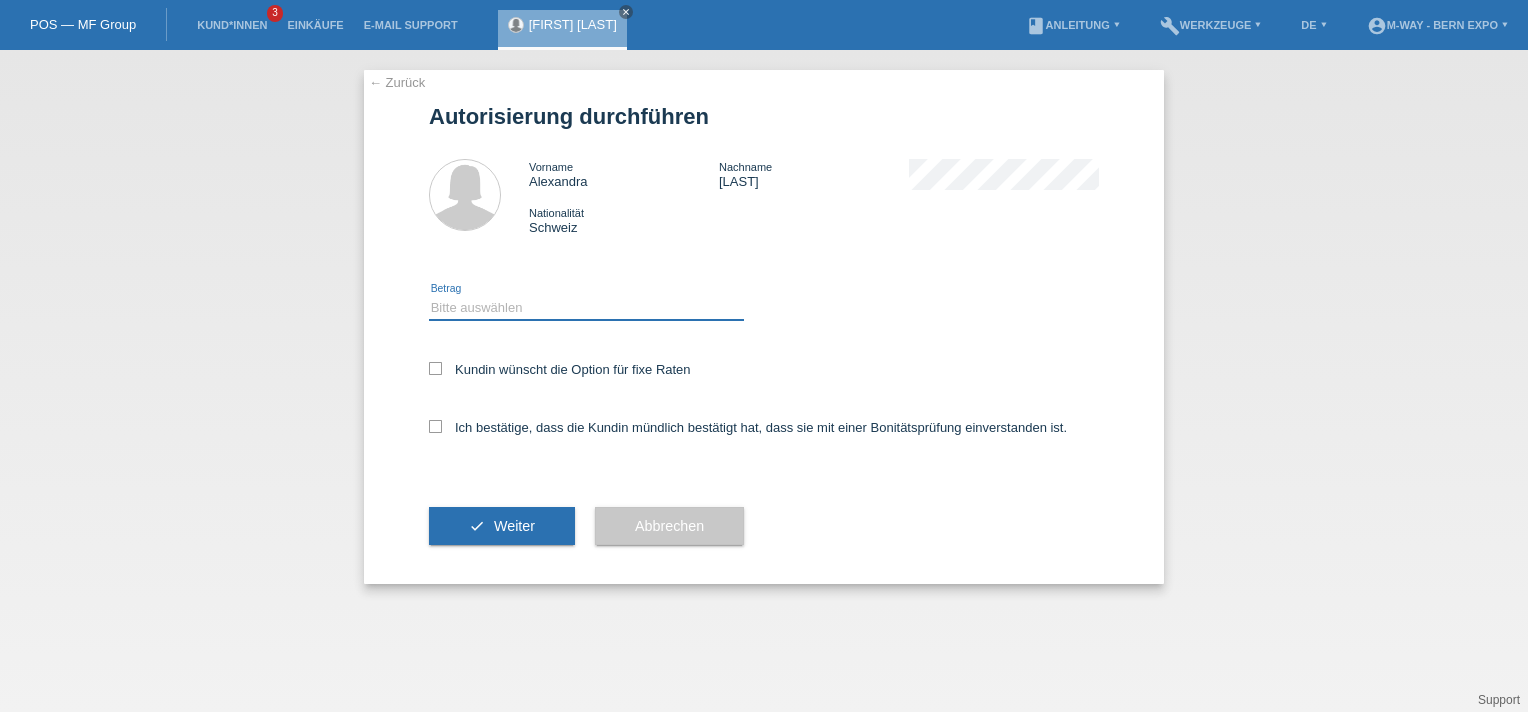 click on "Bitte auswählen
CHF 1.00 - CHF 499.00
CHF 500.00 - CHF 1'999.00
CHF 2'000.00 - CHF 15'000.00" at bounding box center (586, 308) 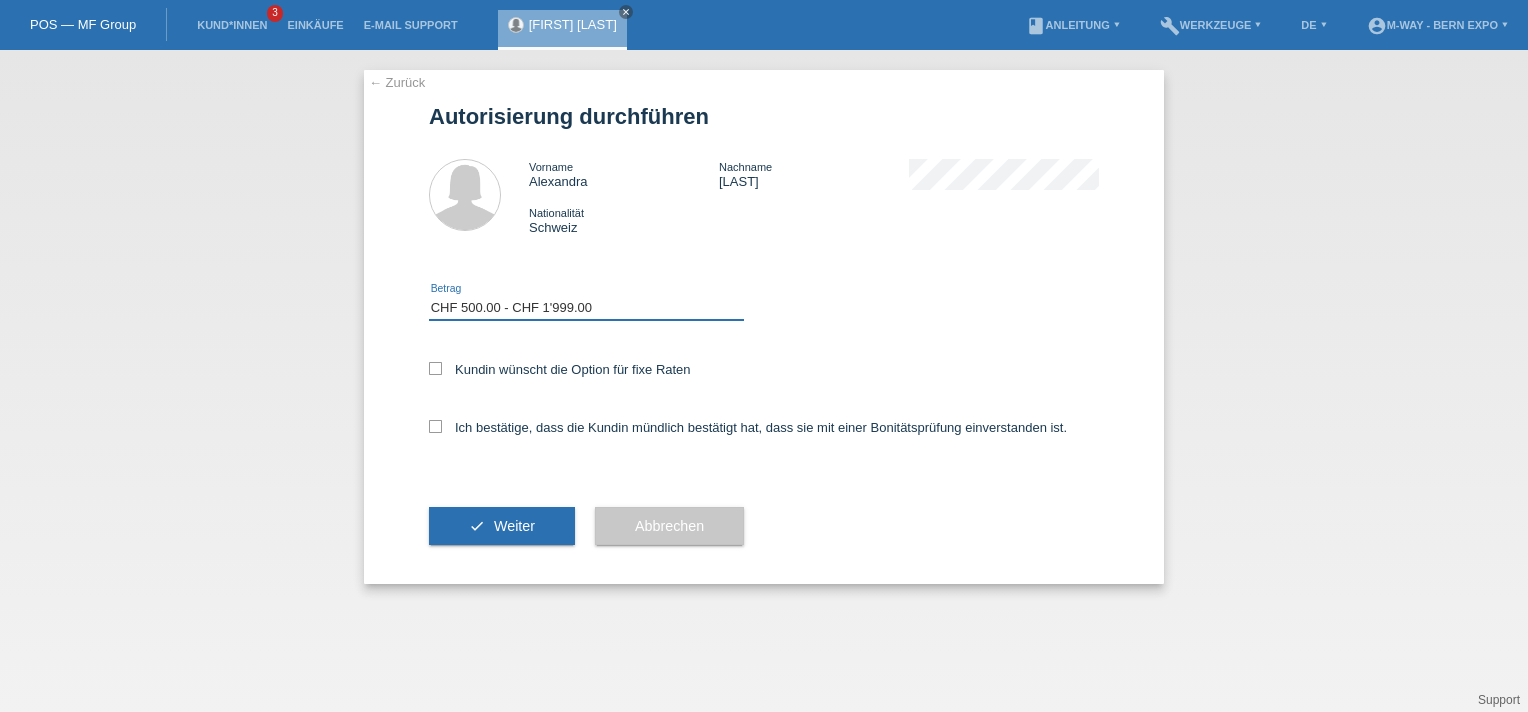 click on "Bitte auswählen
CHF 1.00 - CHF 499.00
CHF 500.00 - CHF 1'999.00
CHF 2'000.00 - CHF 15'000.00" at bounding box center (586, 308) 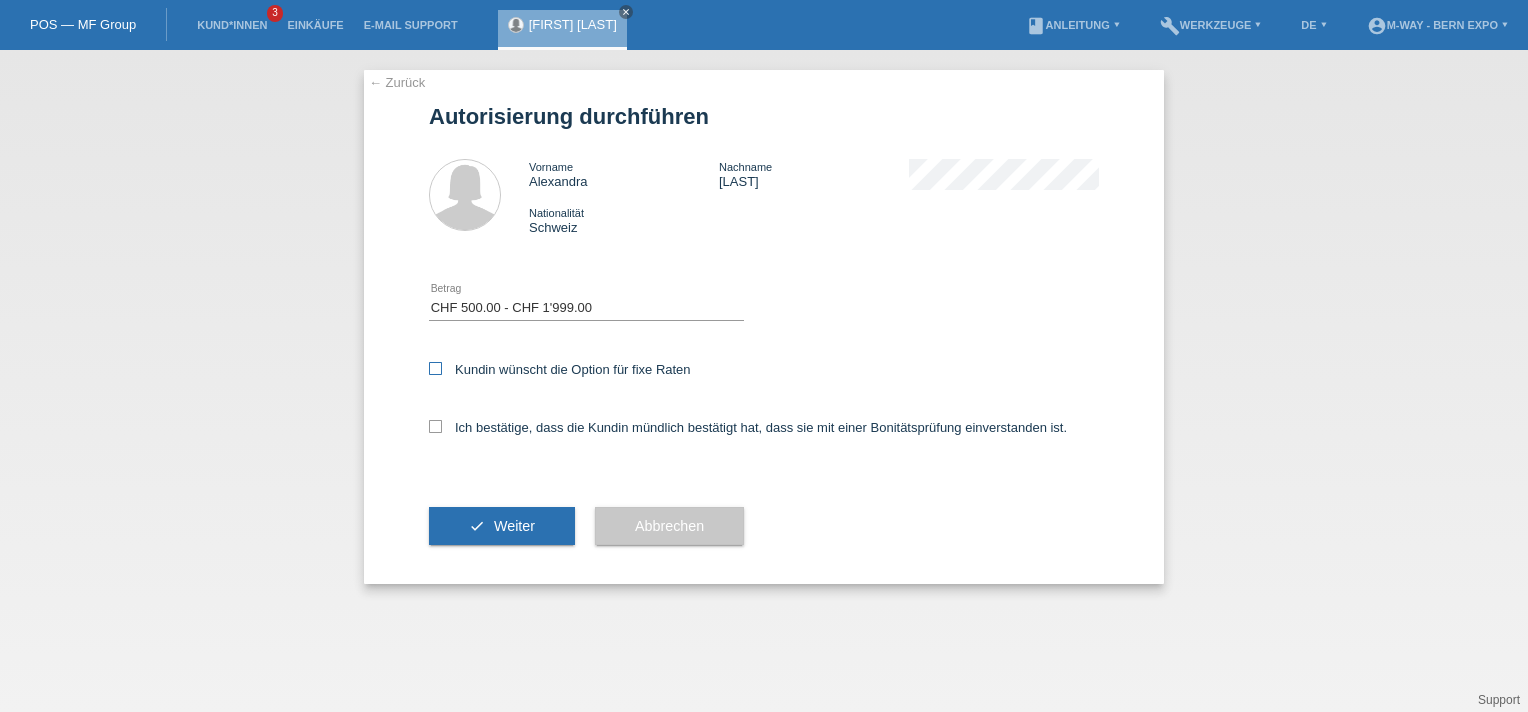 click at bounding box center [435, 368] 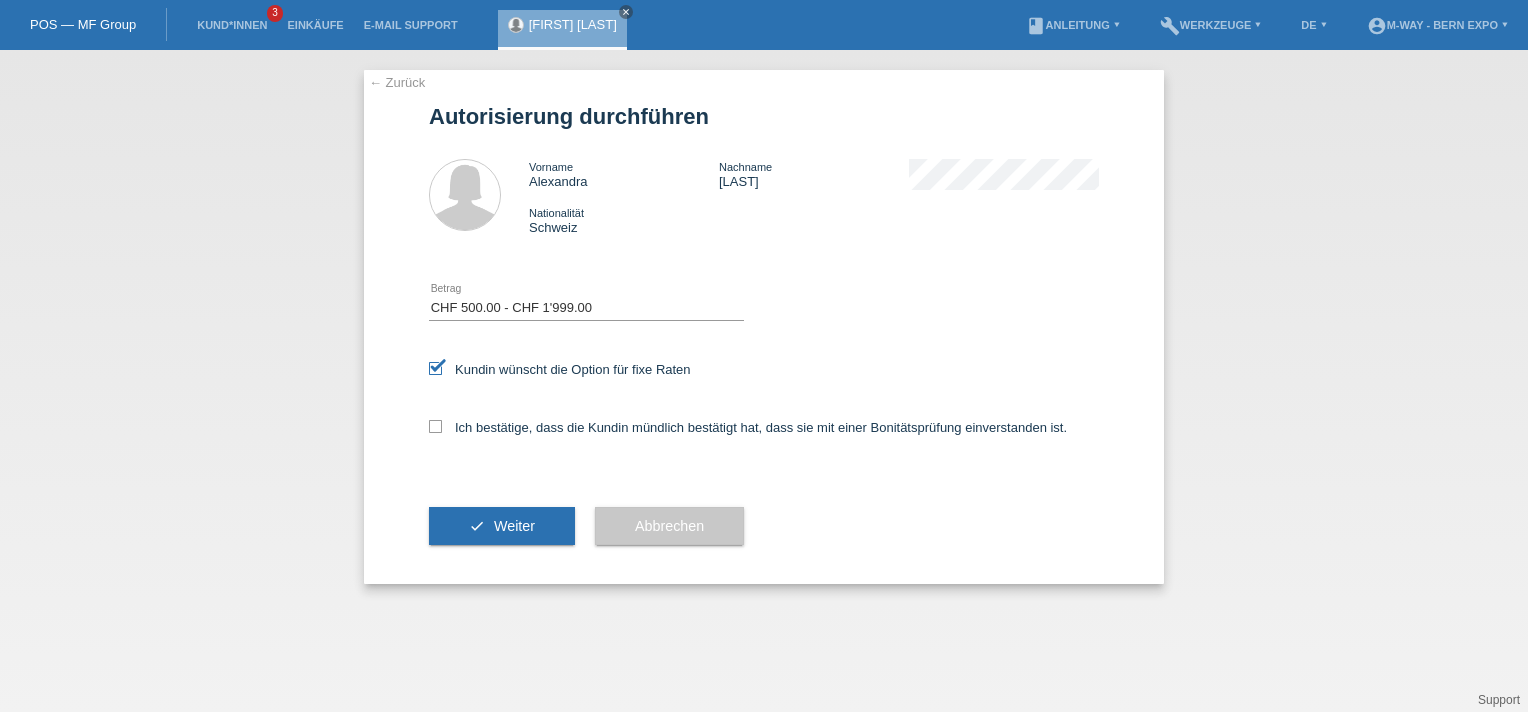 click on "Ich bestätige, dass die Kundin mündlich bestätigt hat, dass sie mit einer Bonitätsprüfung einverstanden ist." at bounding box center [764, 434] 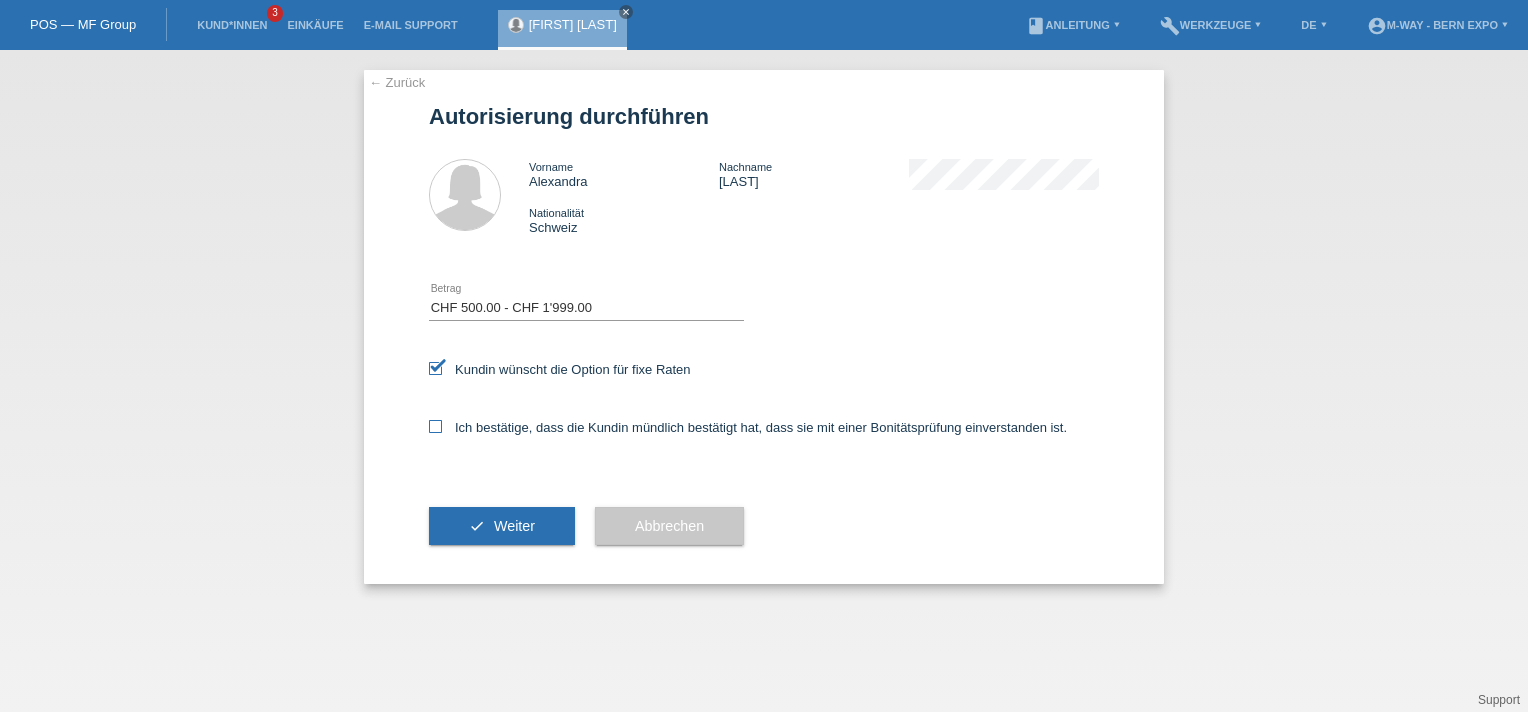 click at bounding box center (435, 426) 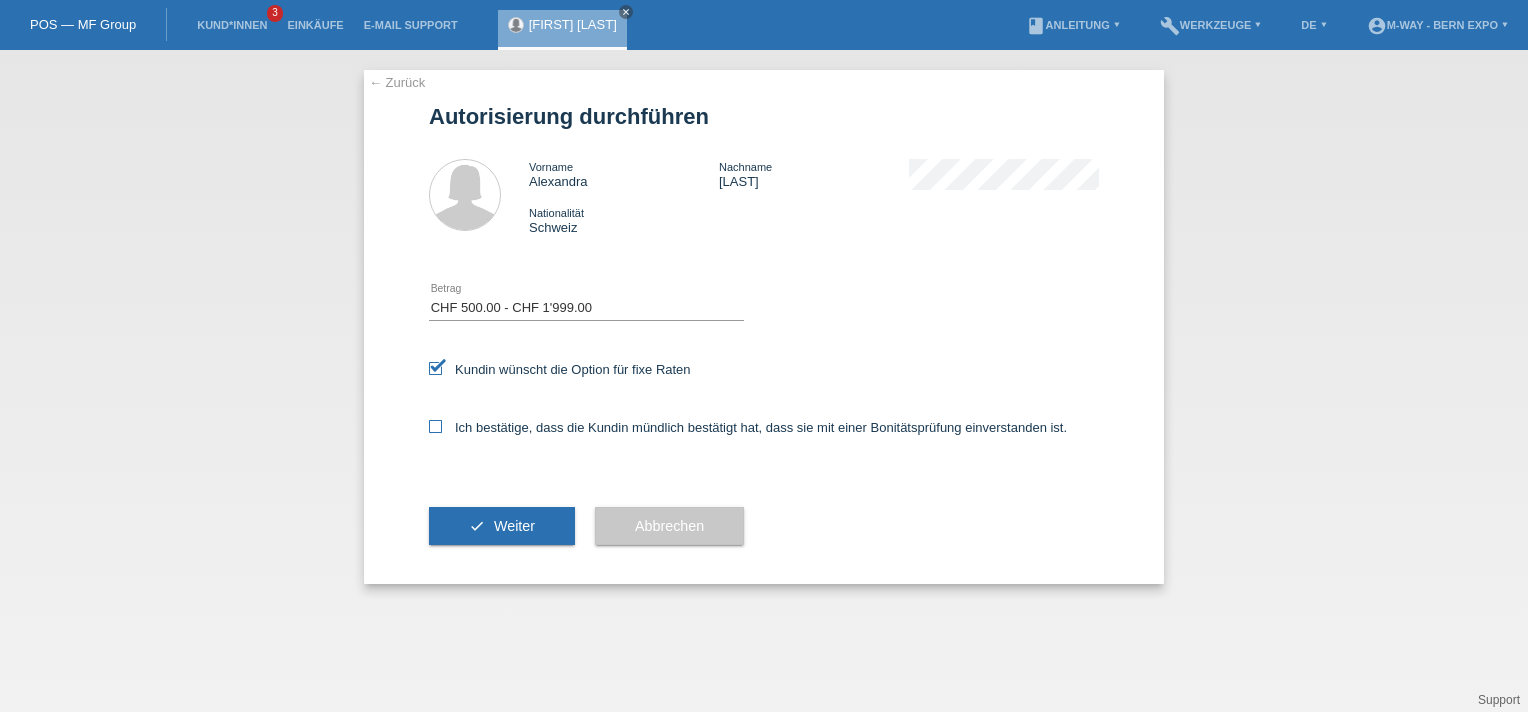 click on "Ich bestätige, dass die Kundin mündlich bestätigt hat, dass sie mit einer Bonitätsprüfung einverstanden ist." at bounding box center [435, 426] 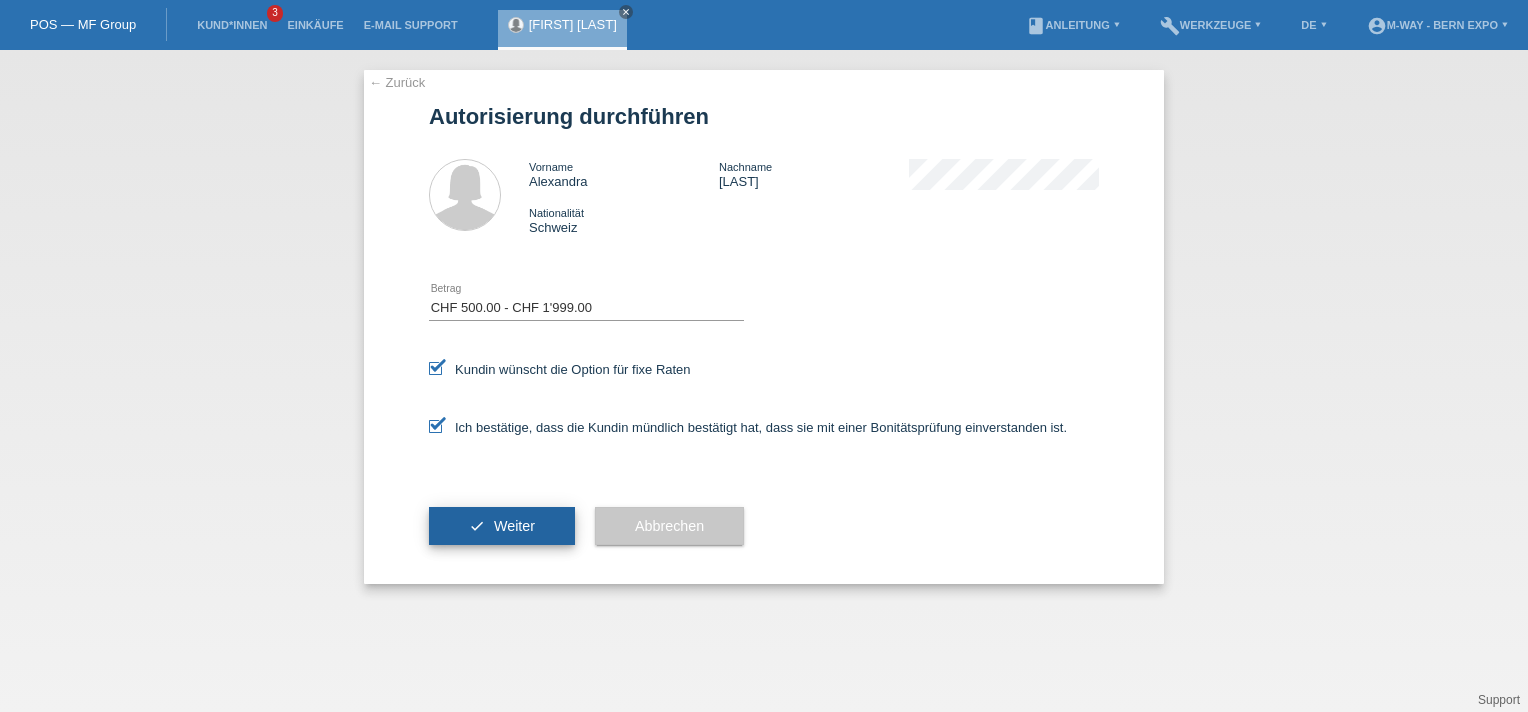 click on "check" at bounding box center (477, 526) 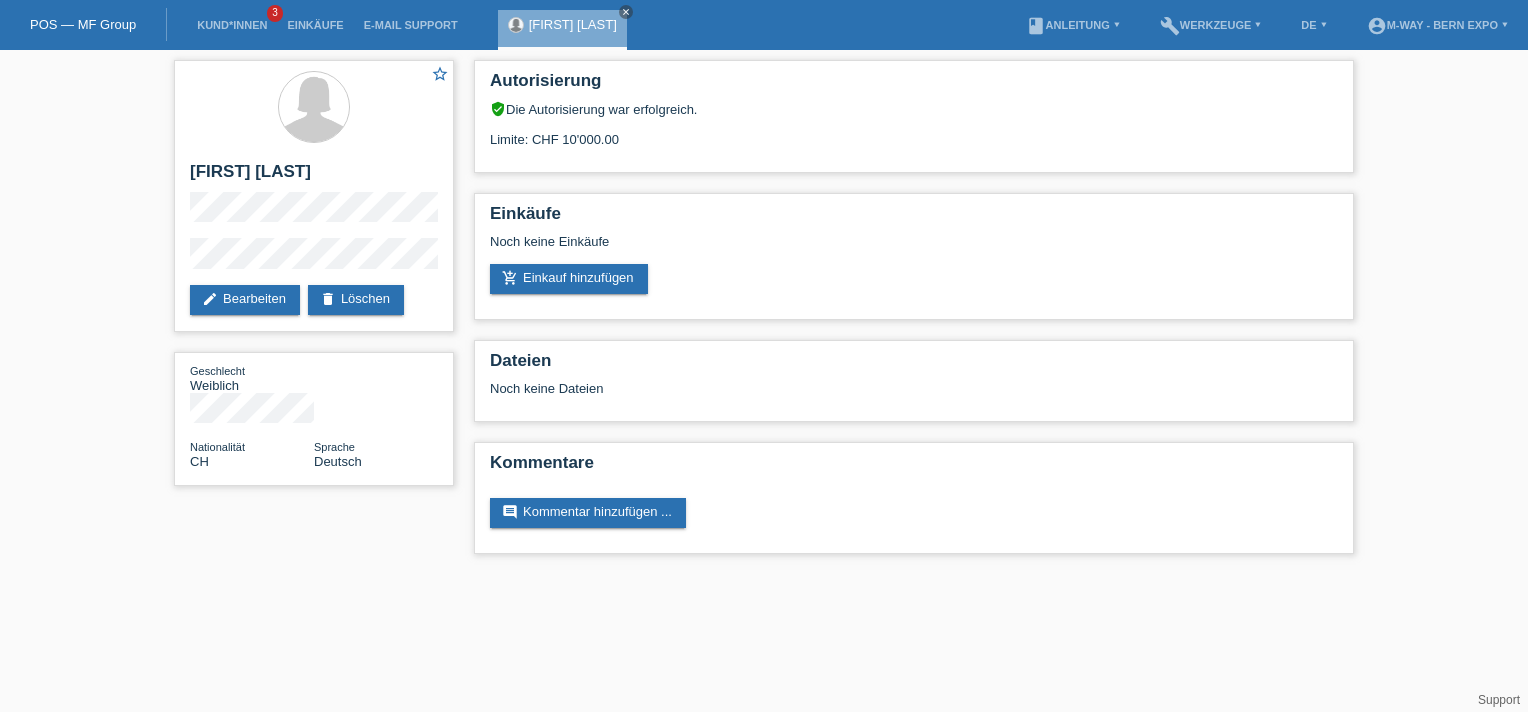 scroll, scrollTop: 0, scrollLeft: 0, axis: both 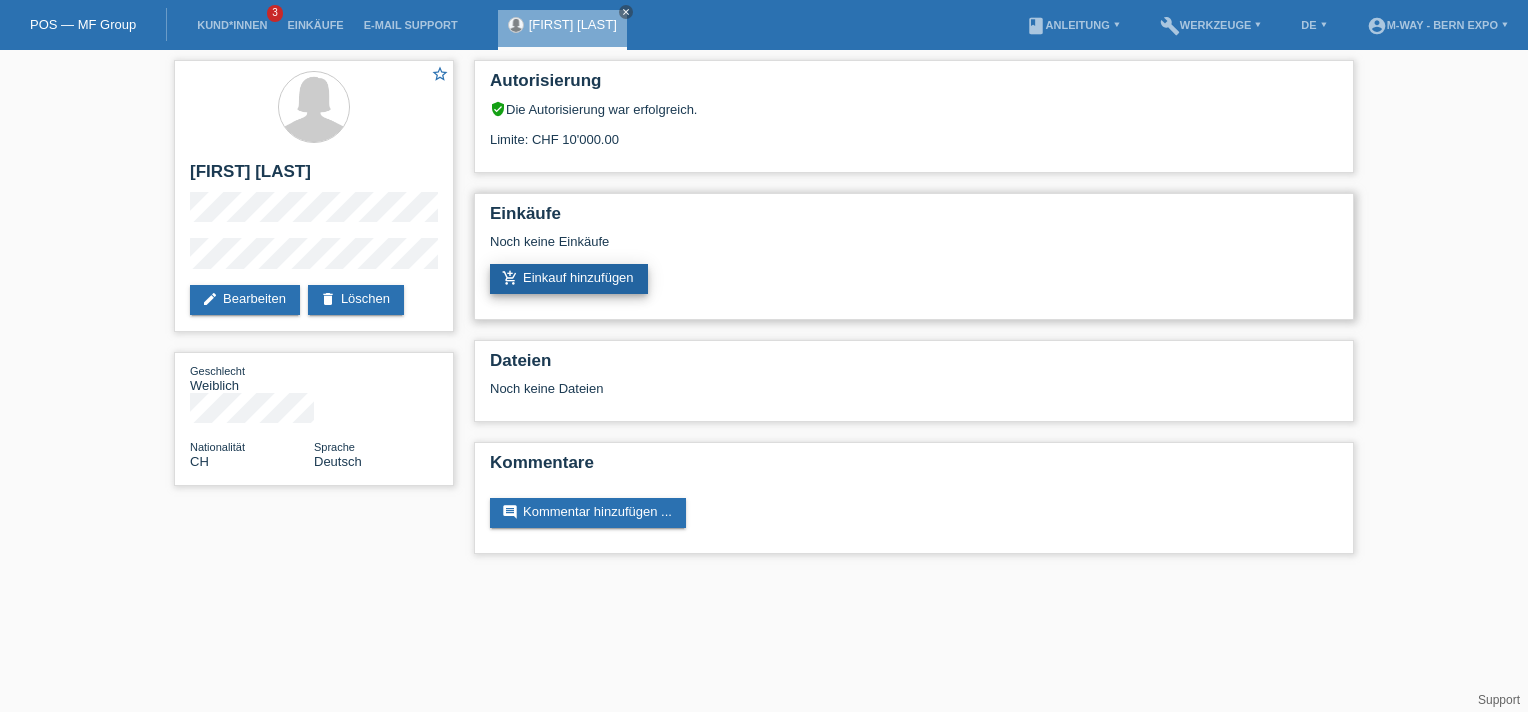 click on "add_shopping_cart  Einkauf hinzufügen" at bounding box center [569, 279] 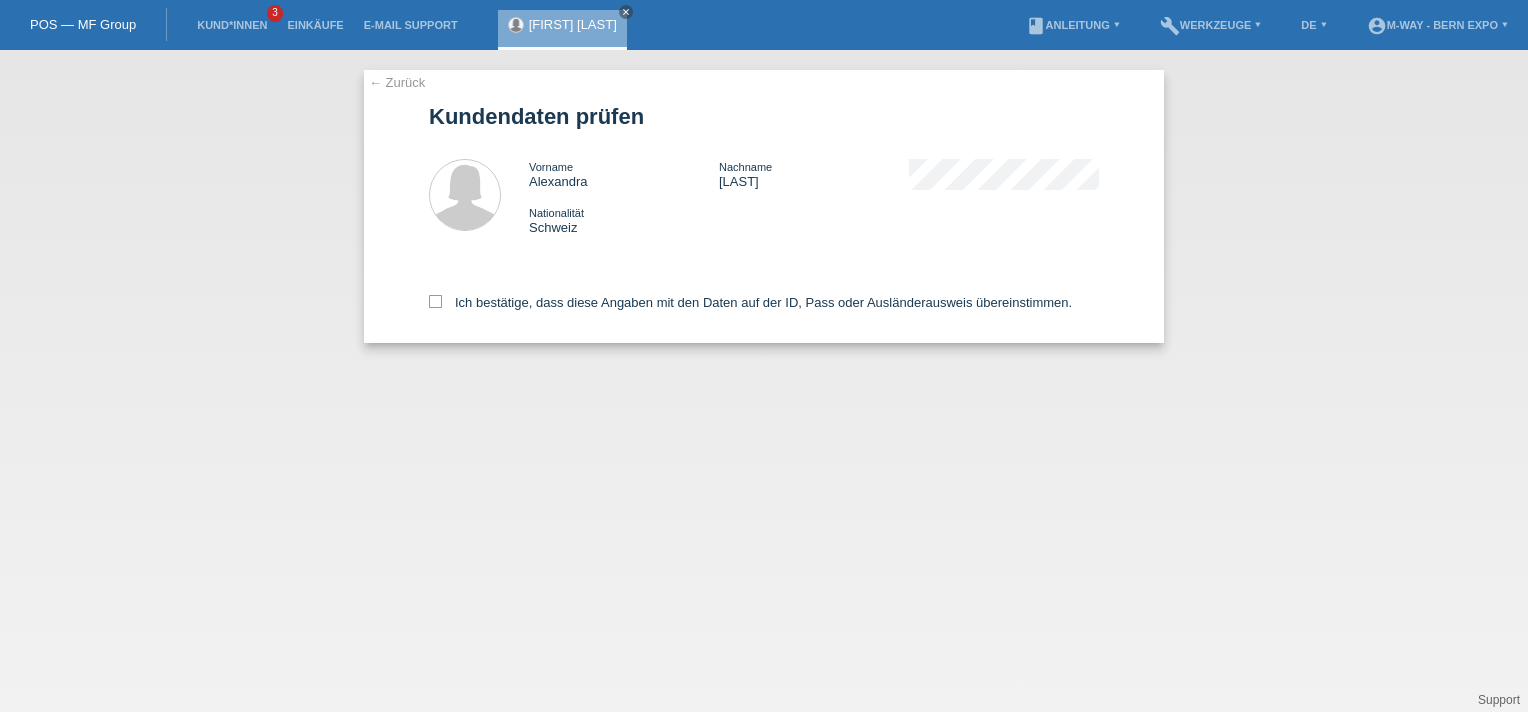 scroll, scrollTop: 0, scrollLeft: 0, axis: both 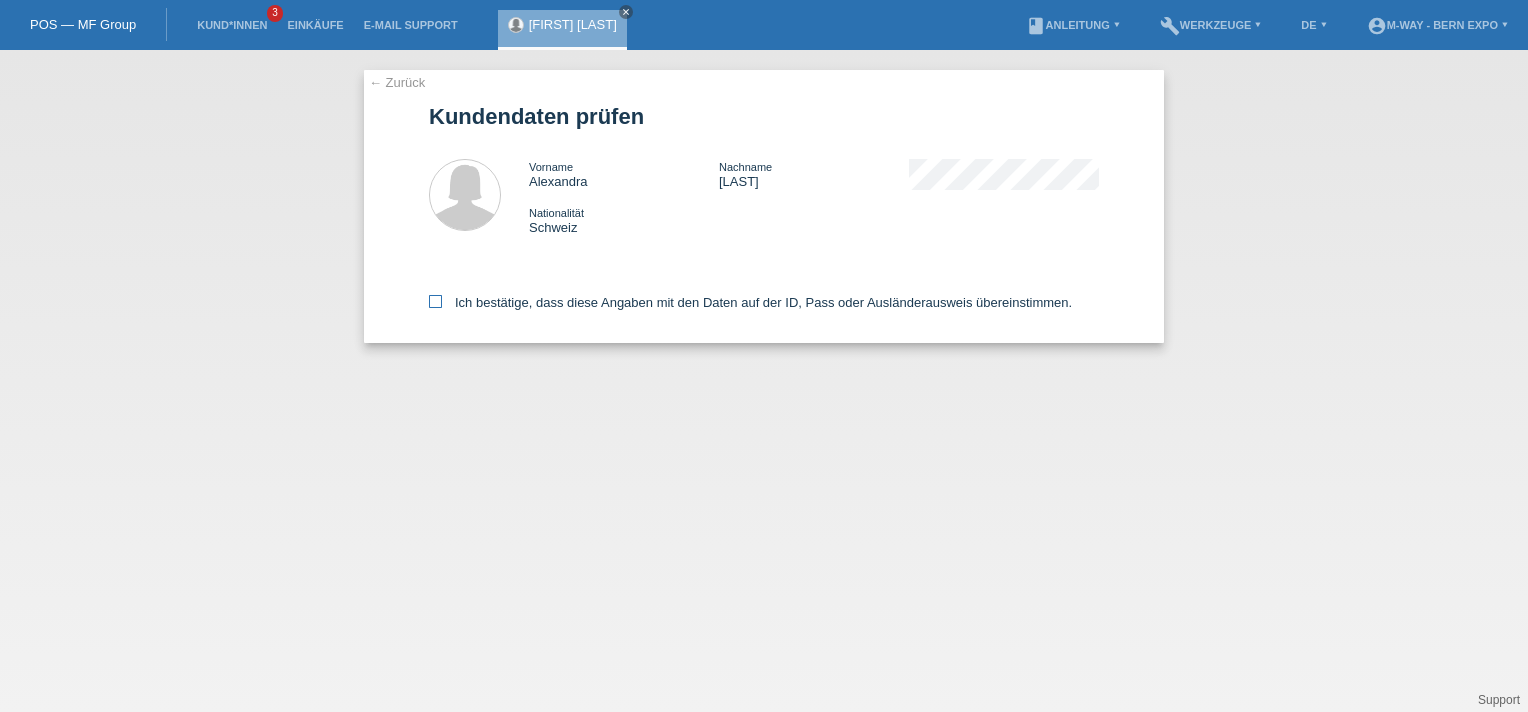 click at bounding box center (435, 301) 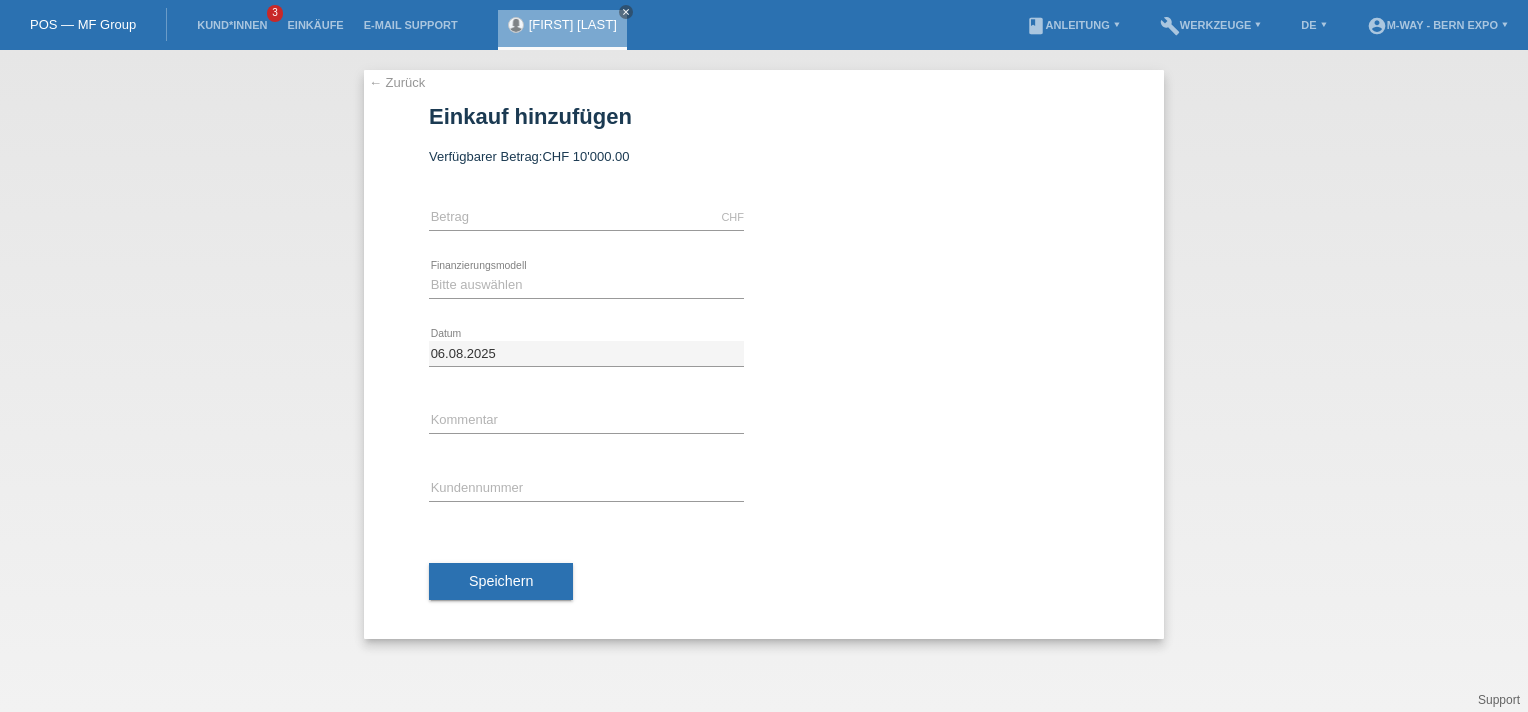scroll, scrollTop: 0, scrollLeft: 0, axis: both 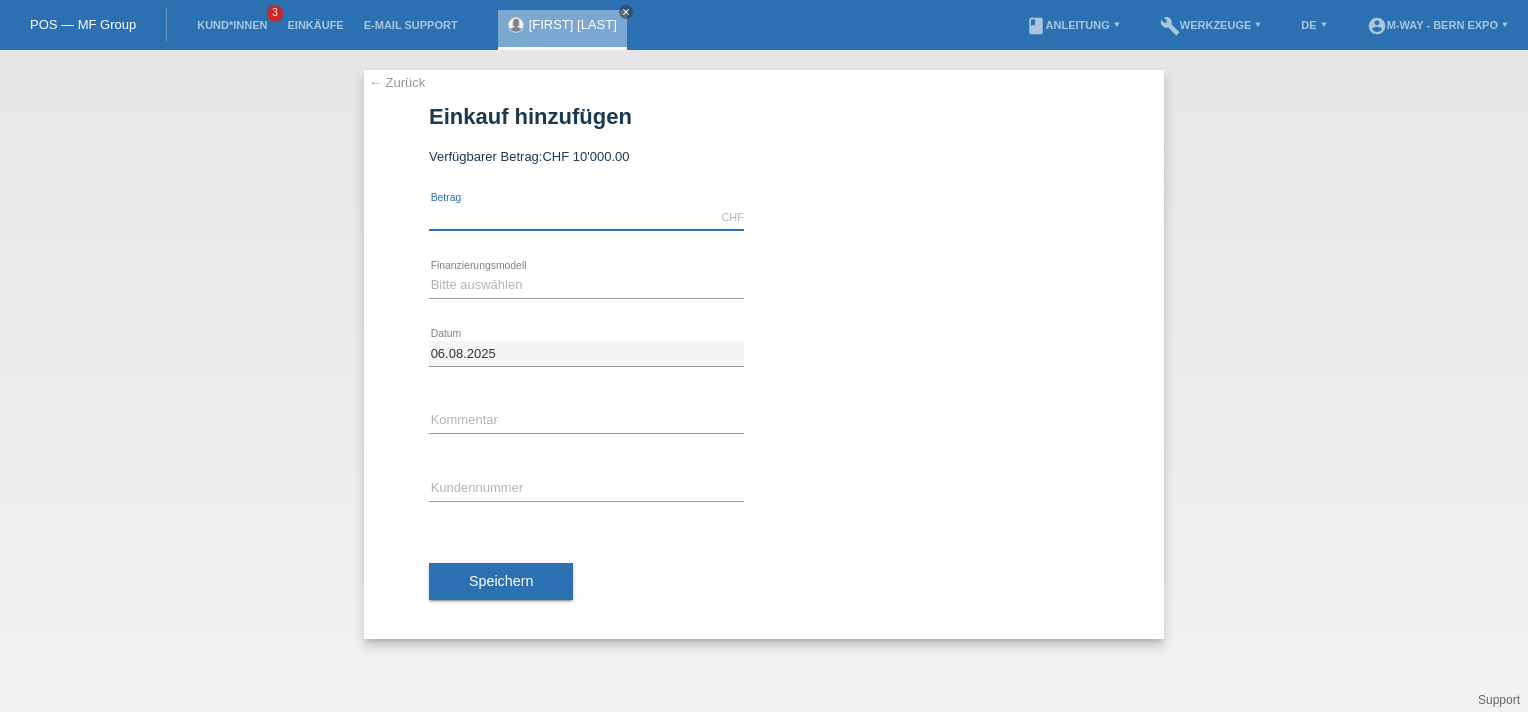 click at bounding box center [586, 217] 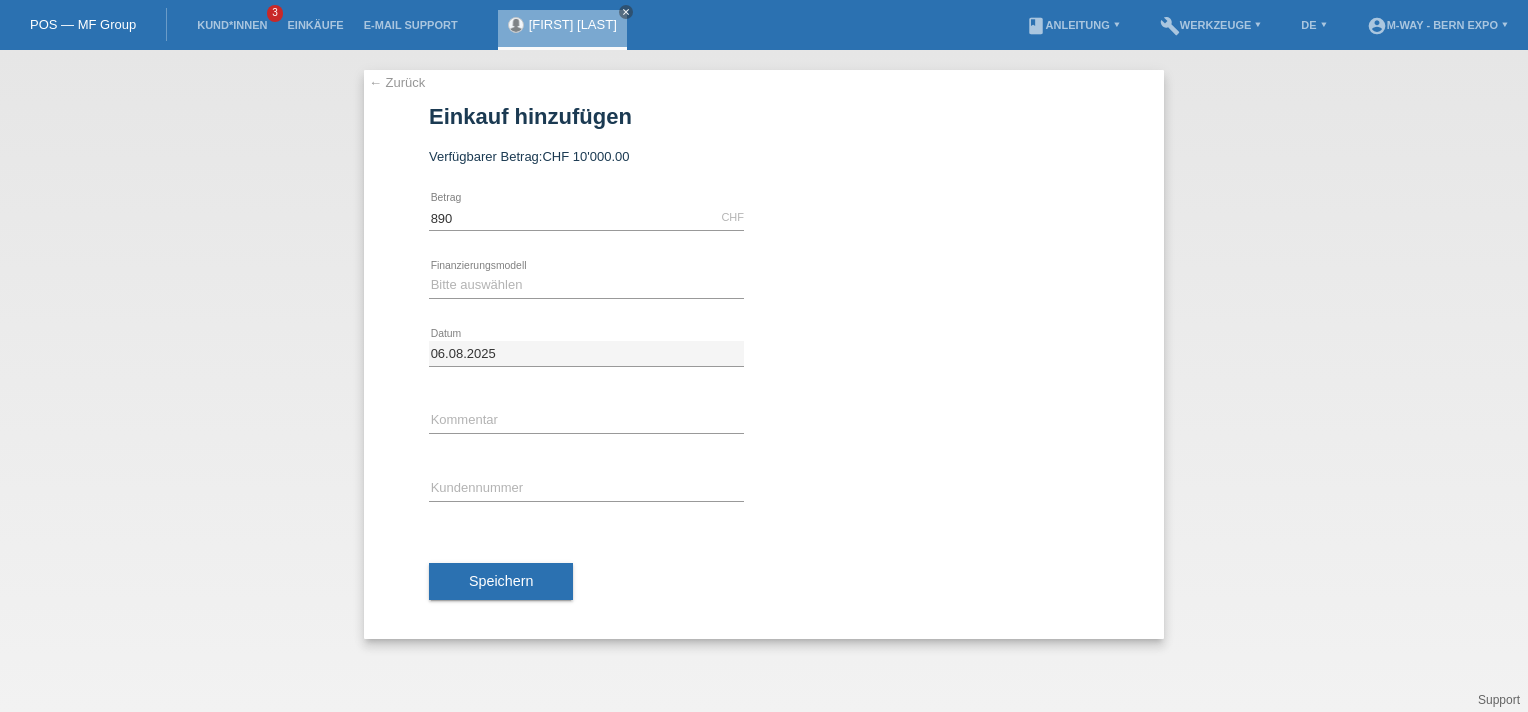 type on "890.00" 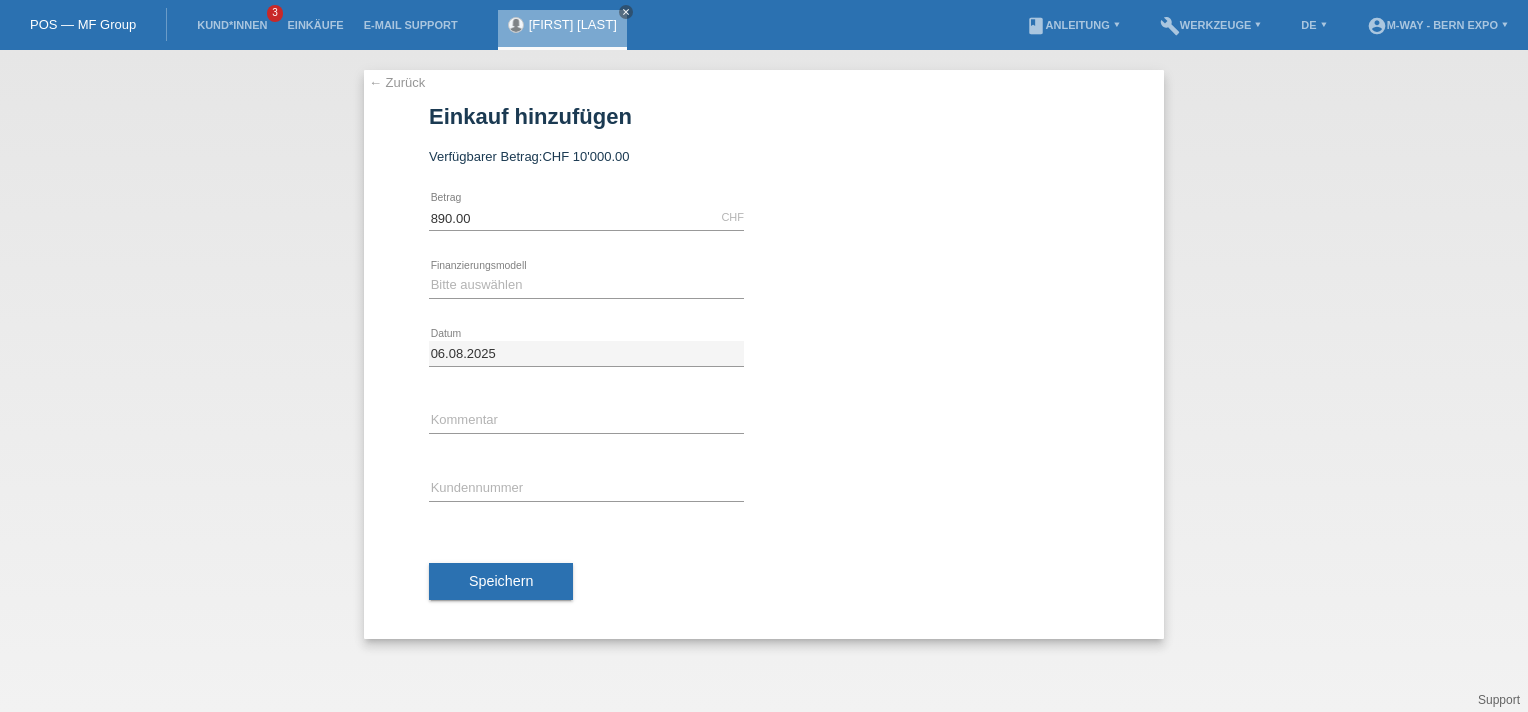 click on "Bitte auswählen
Fixe Raten
Kauf auf Rechnung mit Teilzahlungsoption
error
Finanzierungsmodell" at bounding box center (586, 286) 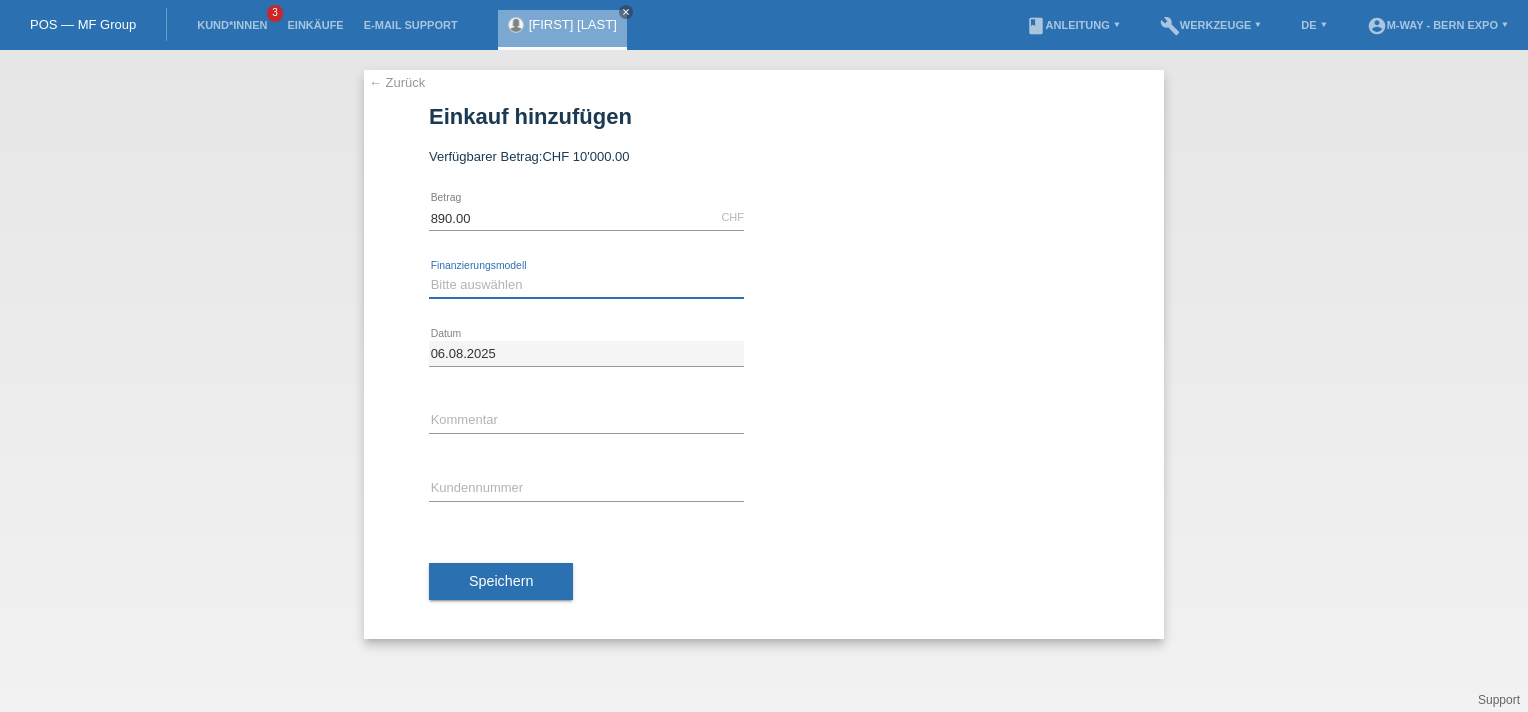 click on "Bitte auswählen
Fixe Raten
Kauf auf Rechnung mit Teilzahlungsoption" at bounding box center [586, 285] 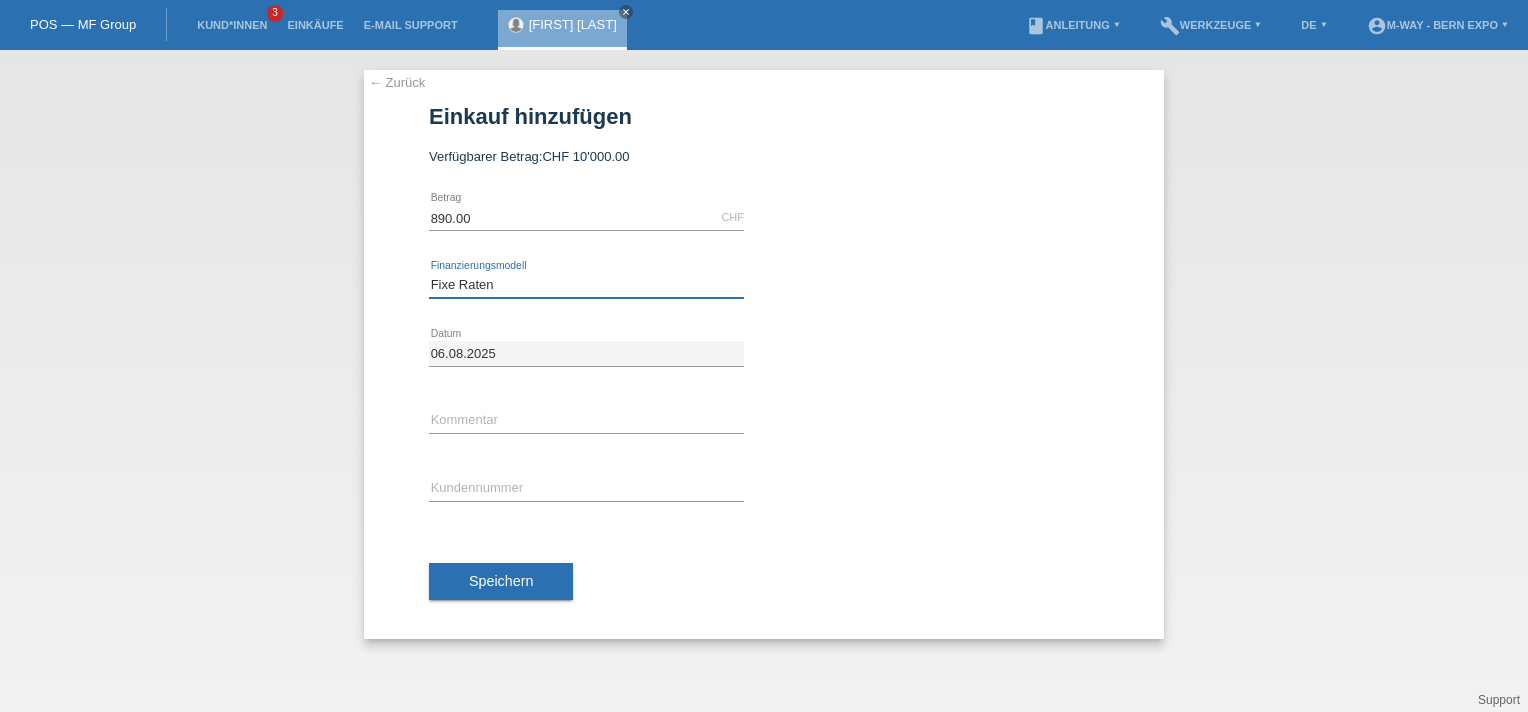 click on "Bitte auswählen
Fixe Raten
Kauf auf Rechnung mit Teilzahlungsoption" at bounding box center [586, 285] 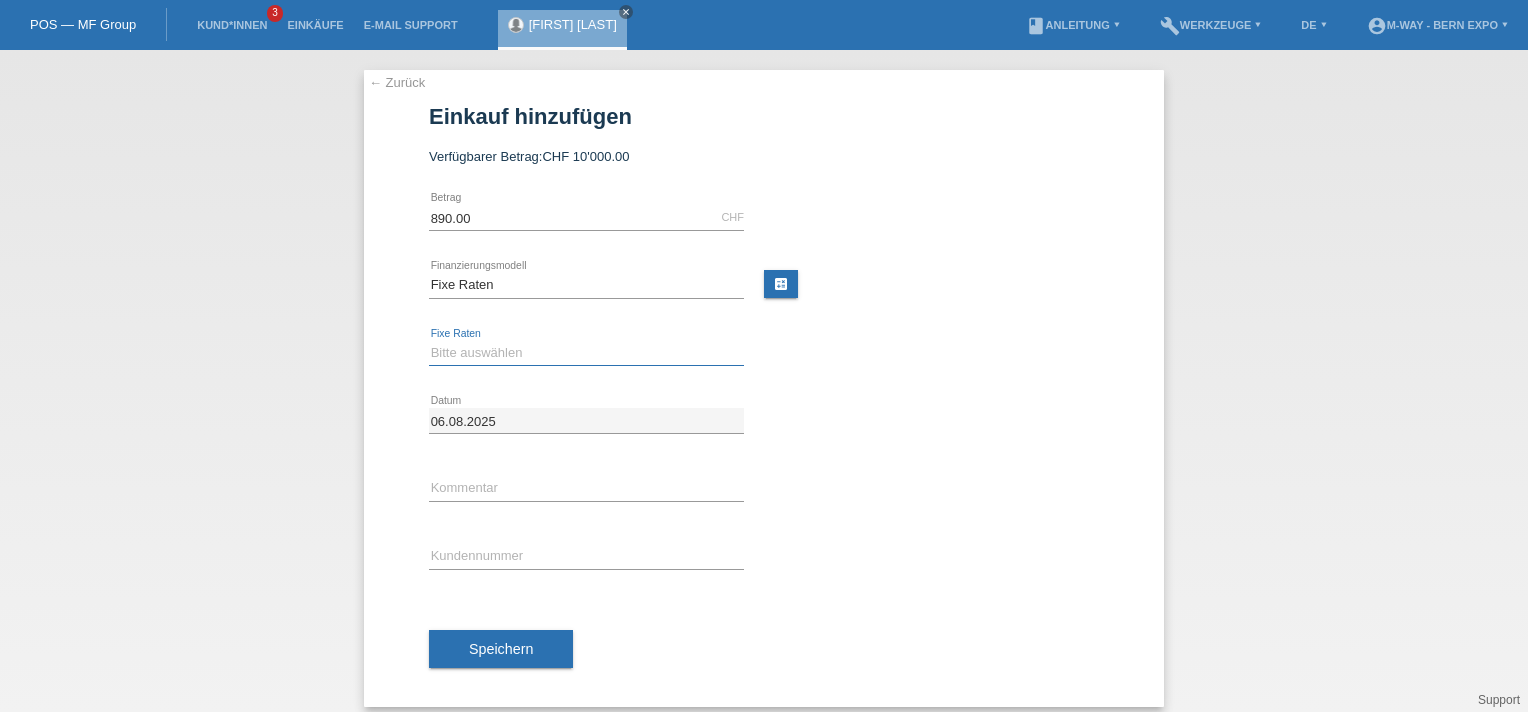 click on "Bitte auswählen
4 Raten
5 Raten
6 Raten
7 Raten
8 Raten
9 Raten
10 Raten
11 Raten" at bounding box center [586, 353] 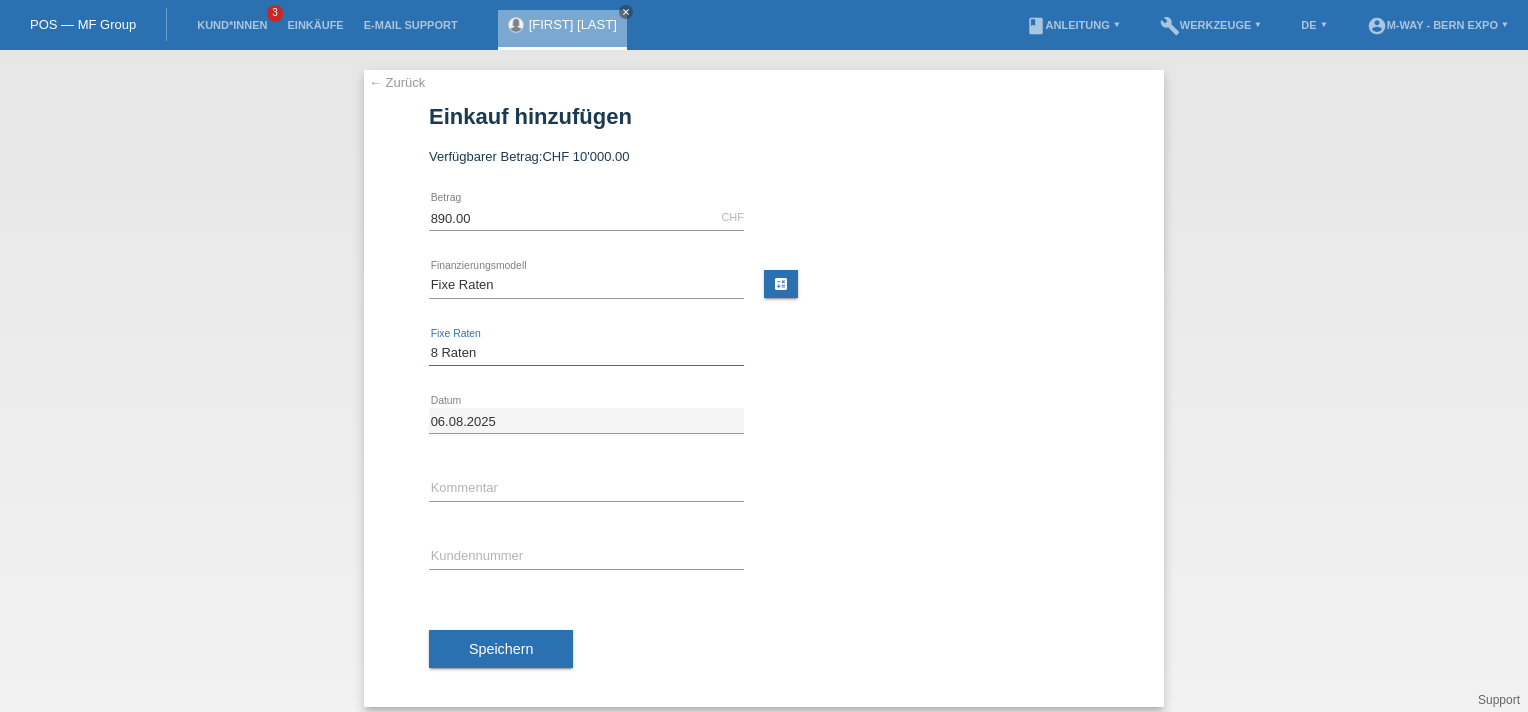 click on "Bitte auswählen
4 Raten
5 Raten
6 Raten
7 Raten
8 Raten
9 Raten
10 Raten
11 Raten" at bounding box center (586, 353) 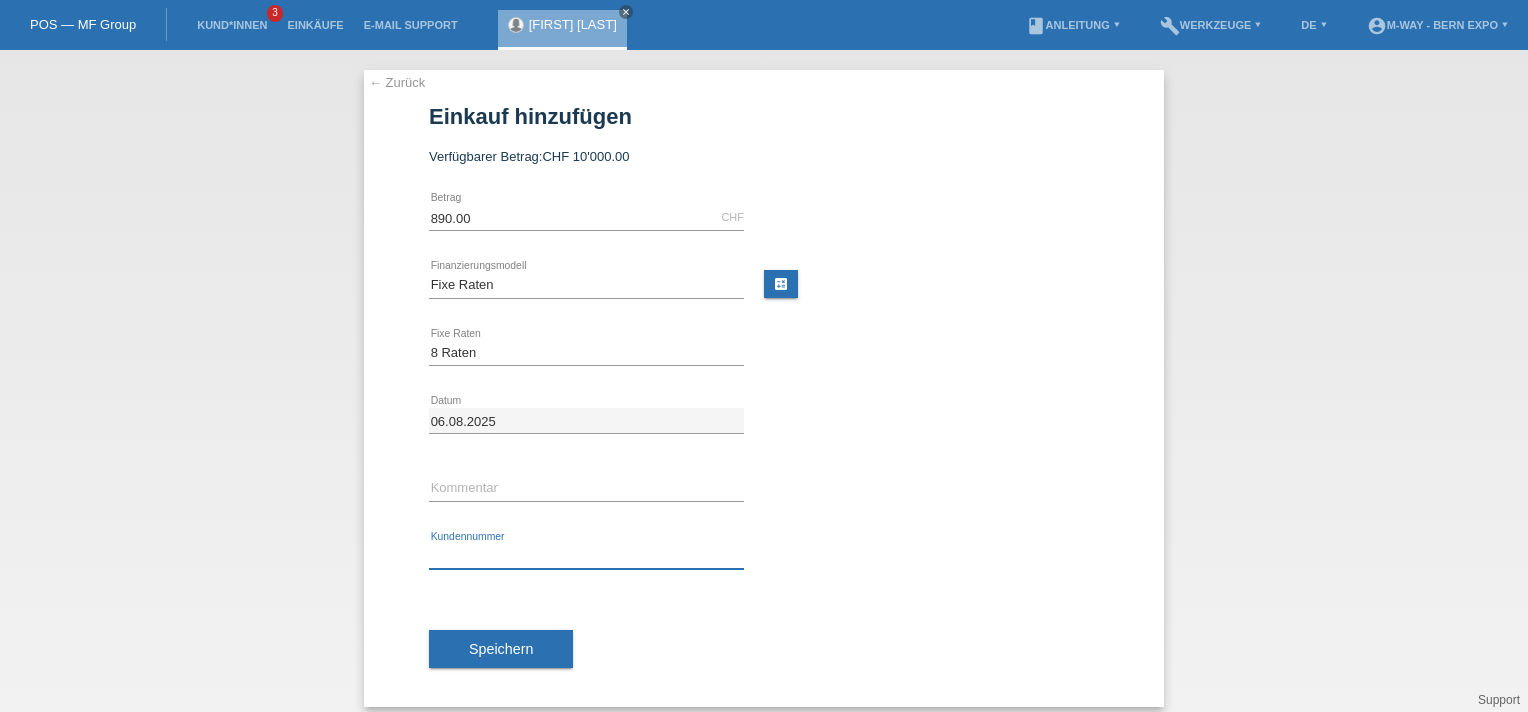 click at bounding box center (586, 556) 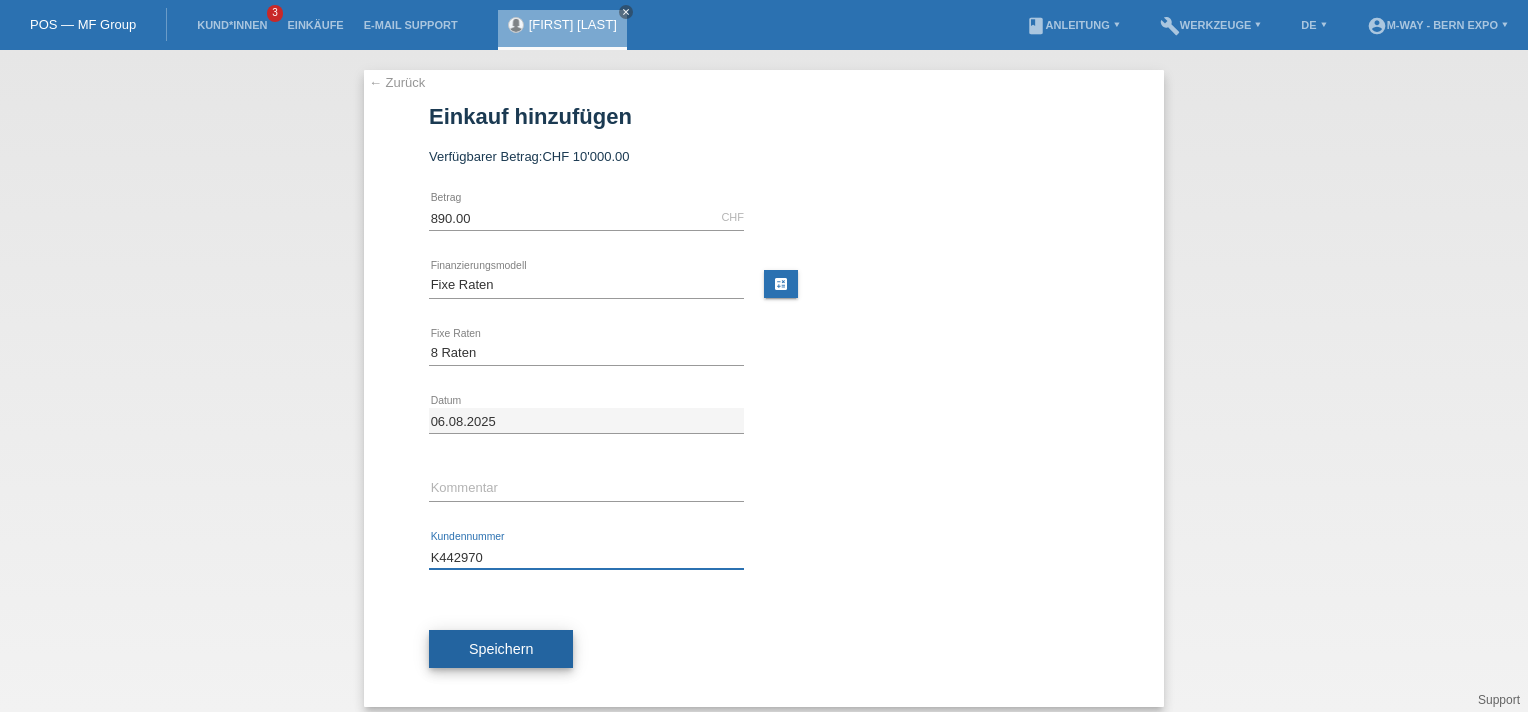 type on "K442970" 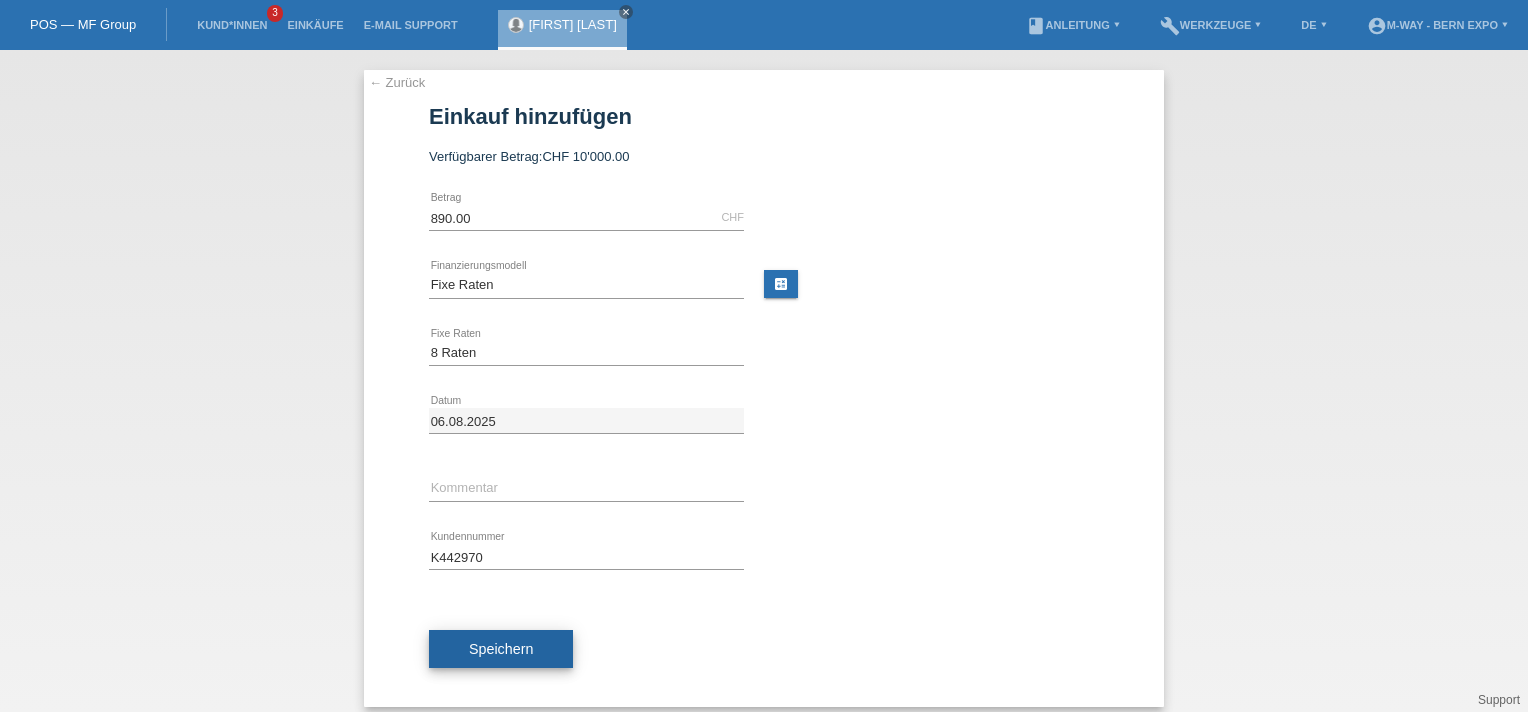 click on "Speichern" at bounding box center [501, 649] 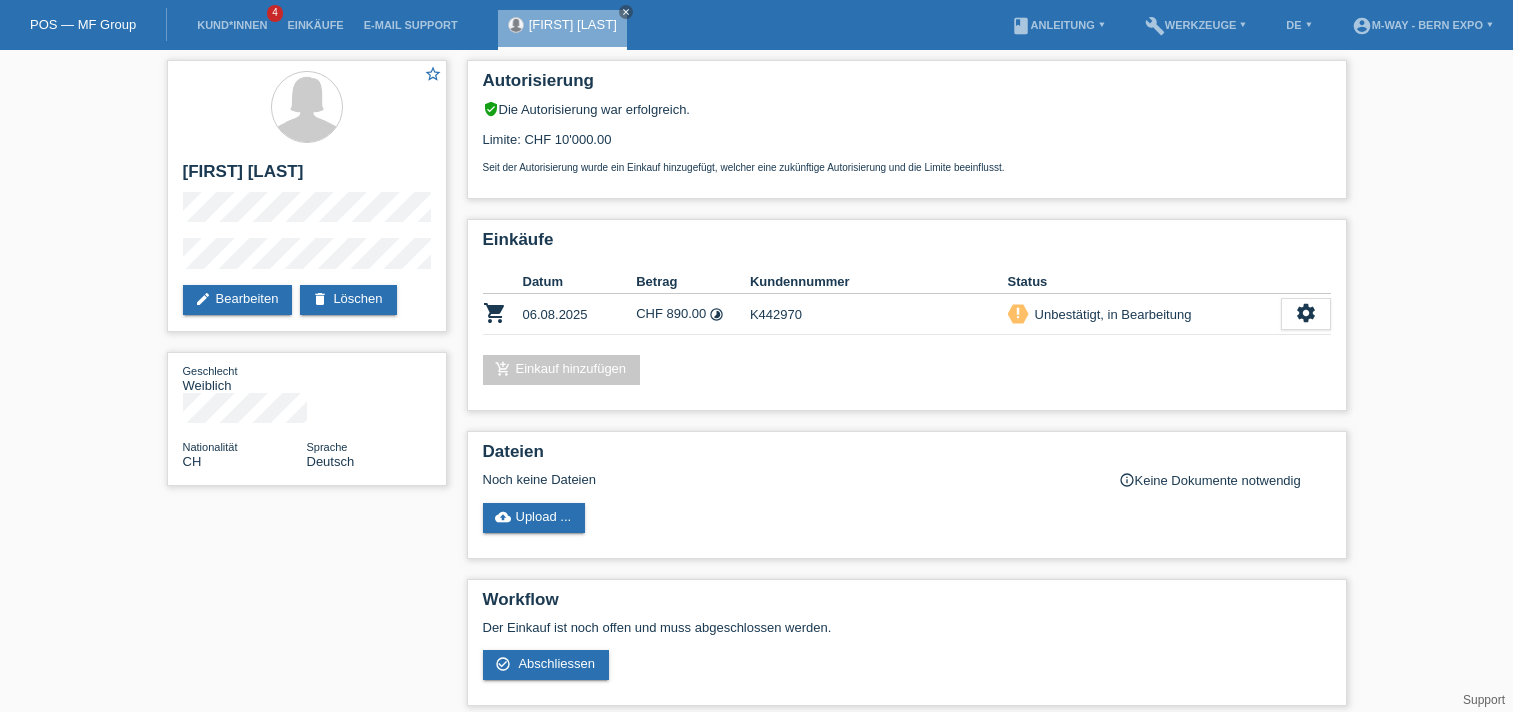 scroll, scrollTop: 0, scrollLeft: 0, axis: both 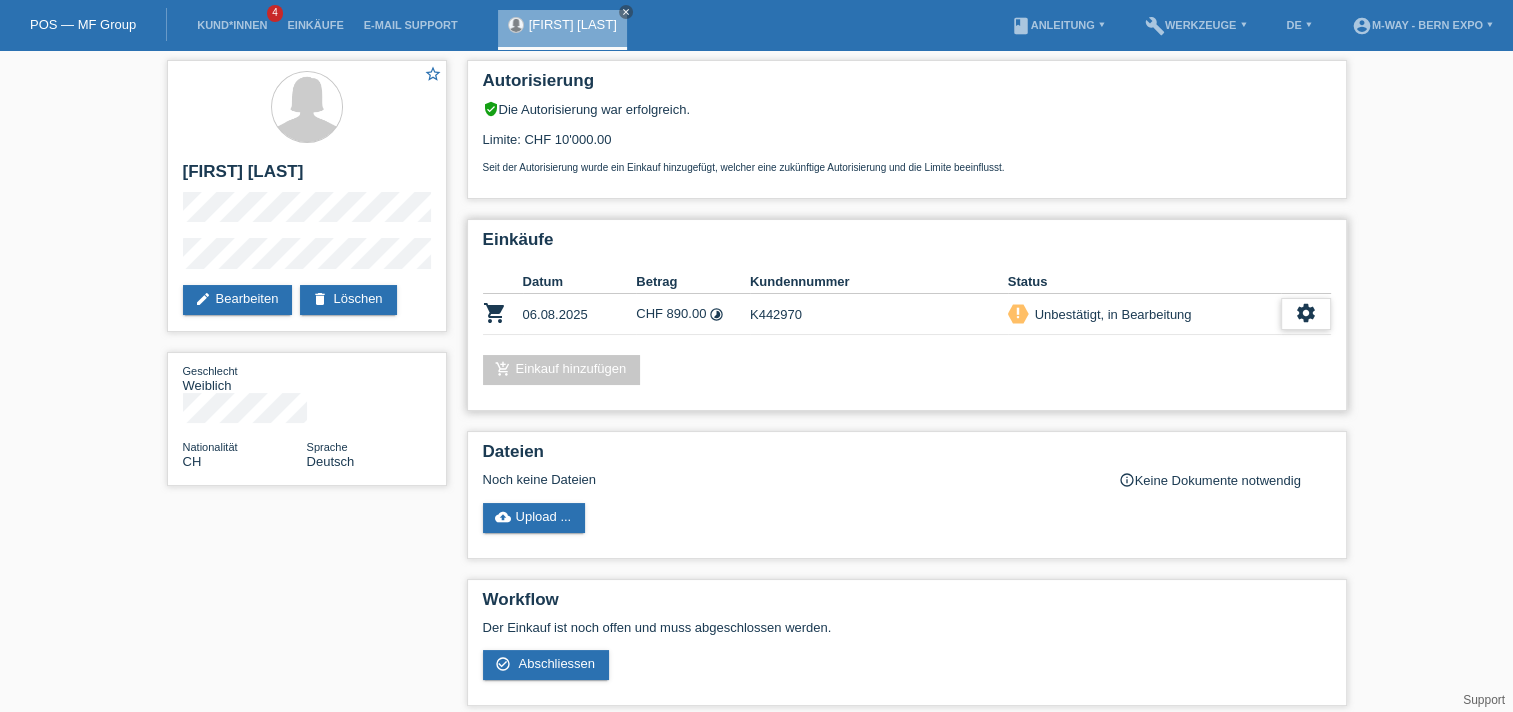click on "settings" at bounding box center (1306, 314) 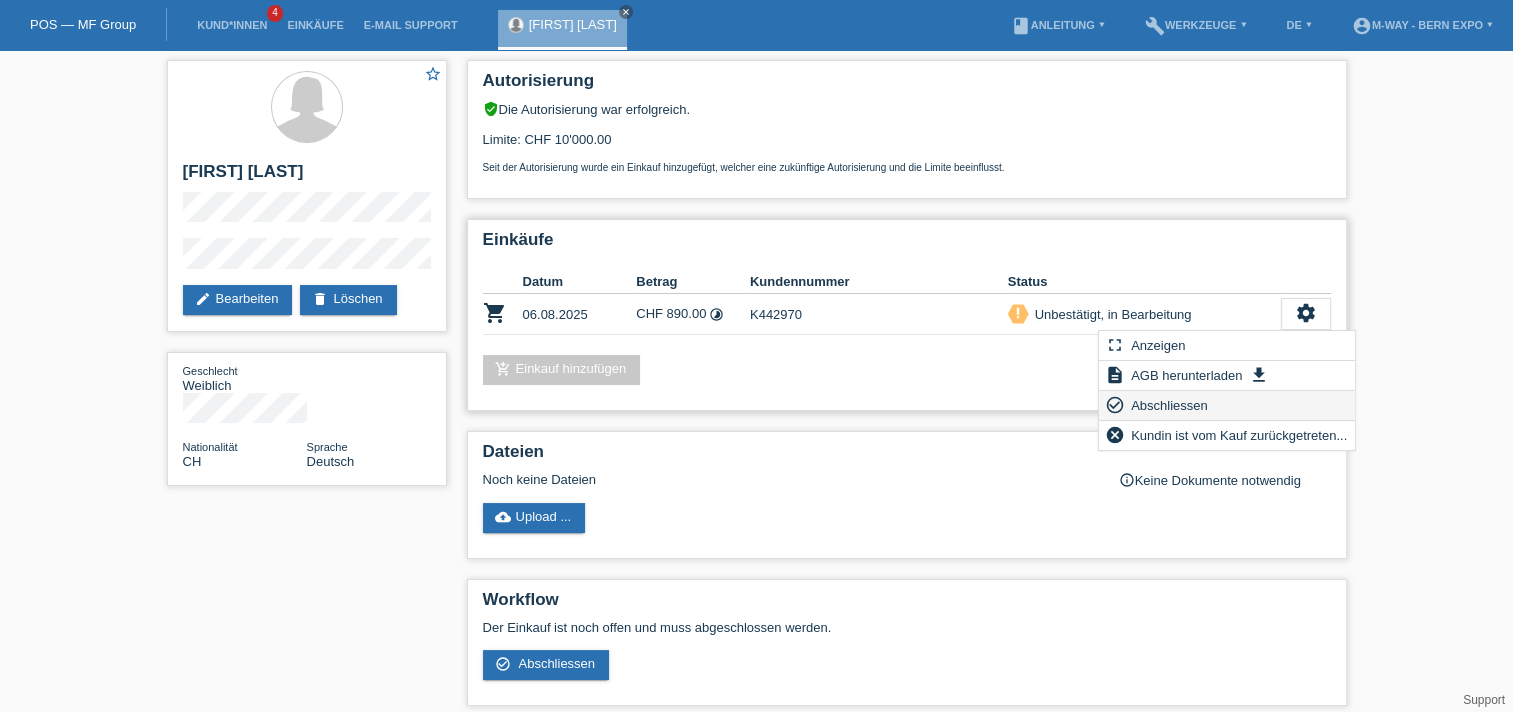 click on "Abschliessen" at bounding box center (1169, 405) 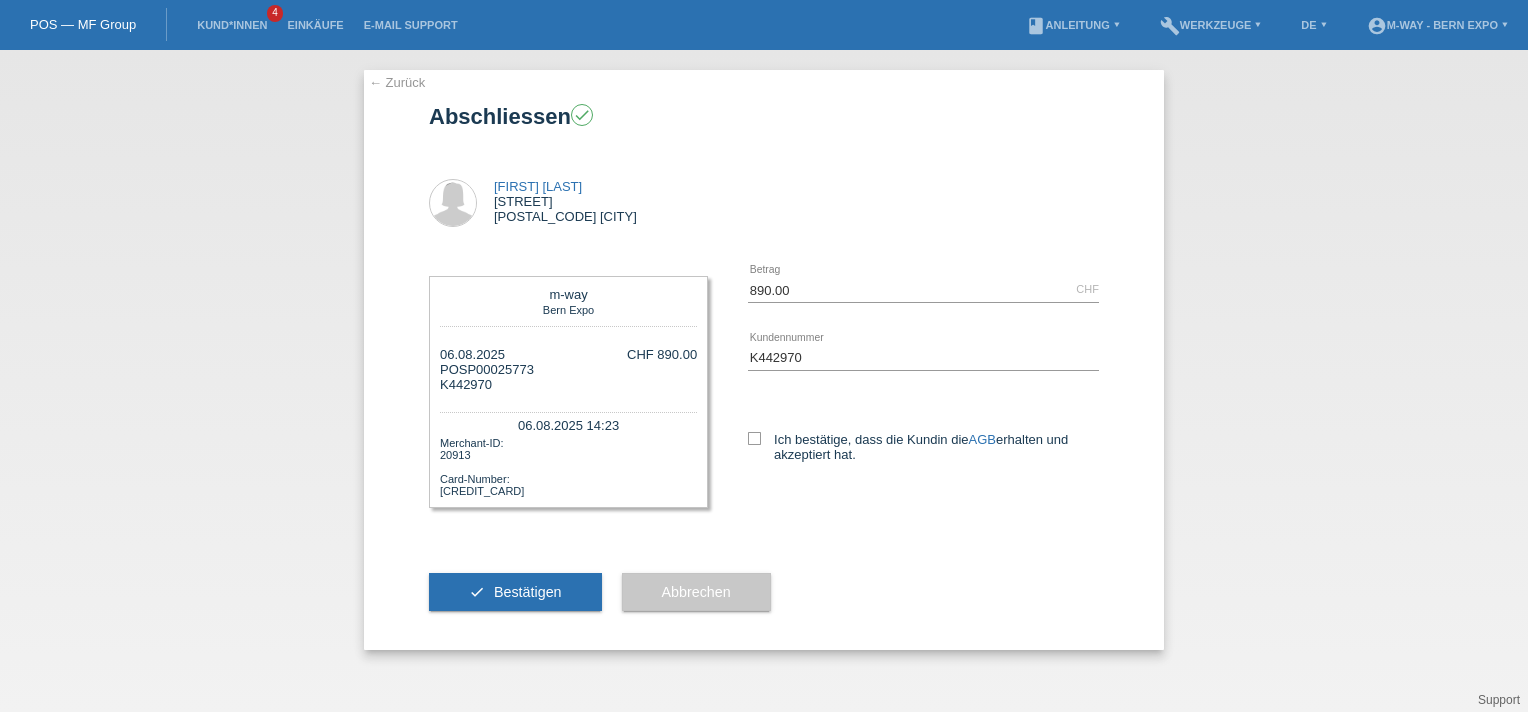 scroll, scrollTop: 0, scrollLeft: 0, axis: both 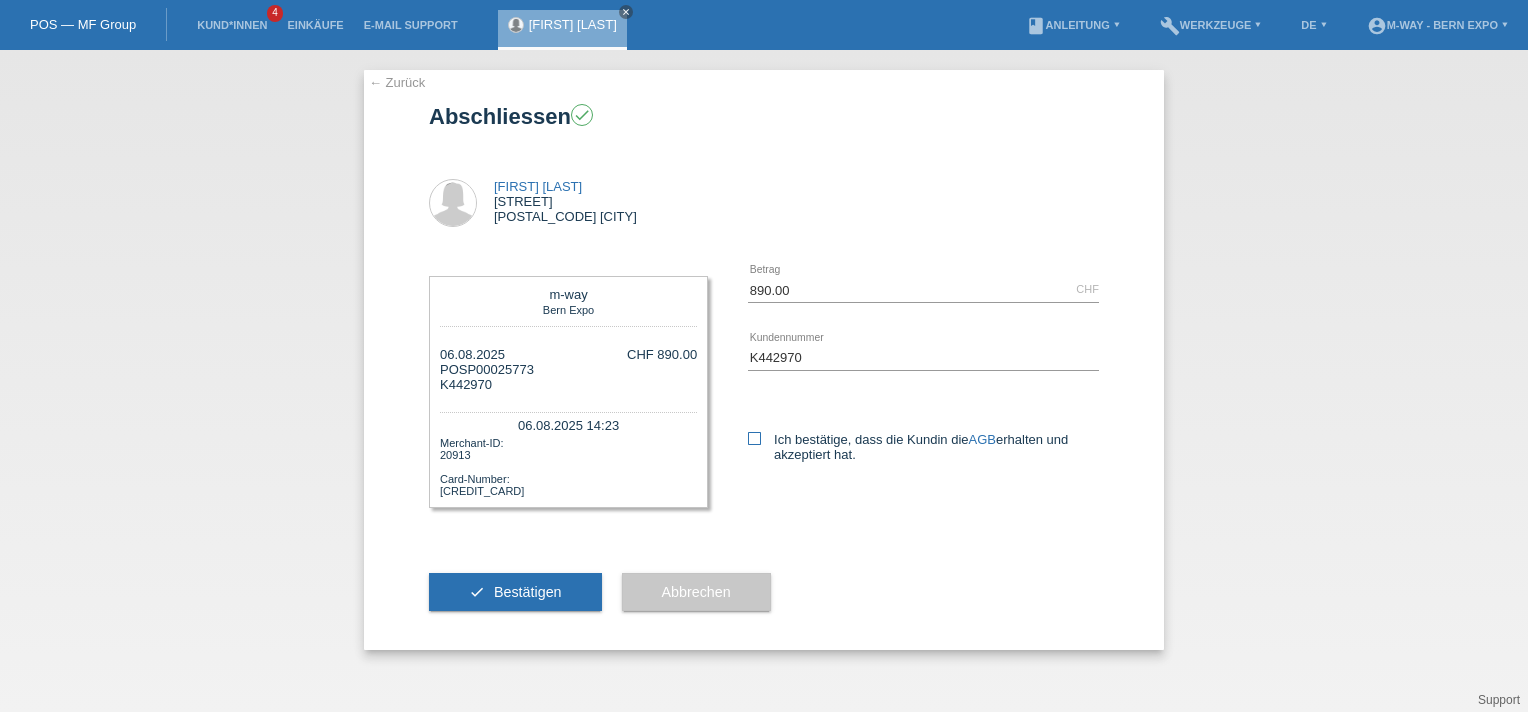 click at bounding box center (754, 438) 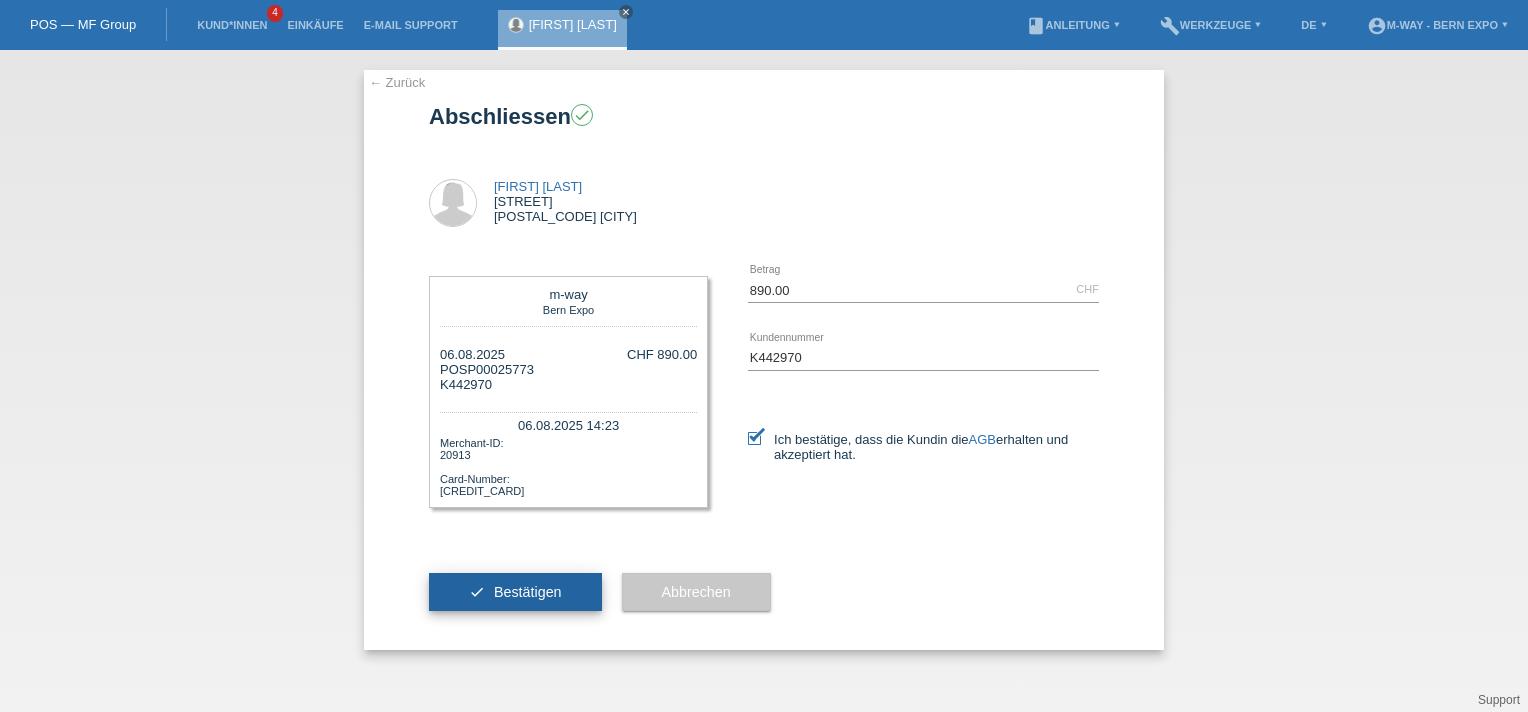 click on "Bestätigen" at bounding box center (528, 592) 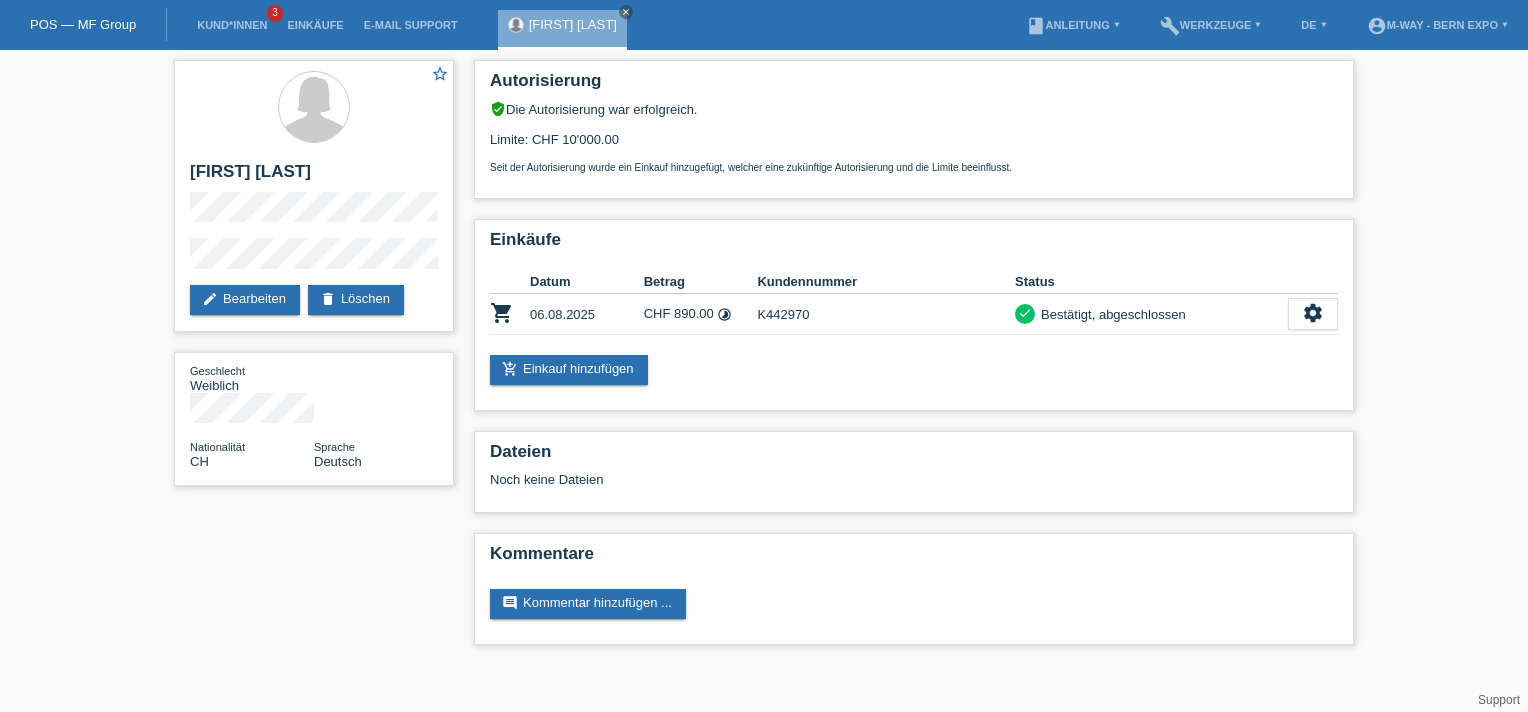 scroll, scrollTop: 0, scrollLeft: 0, axis: both 